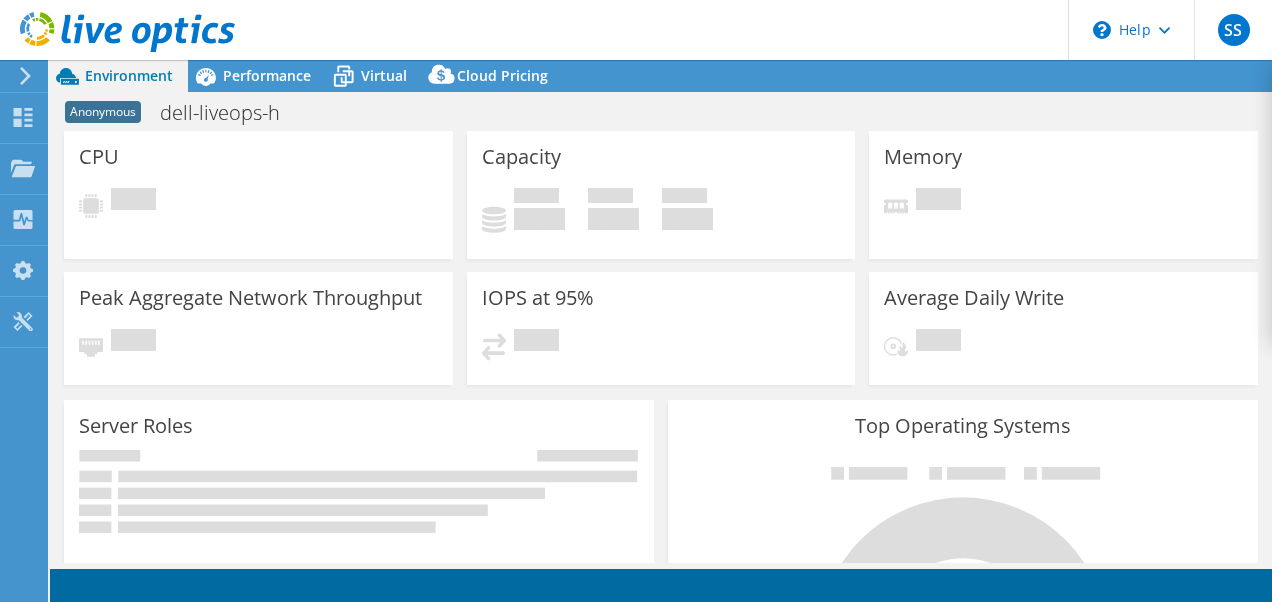 scroll, scrollTop: 0, scrollLeft: 0, axis: both 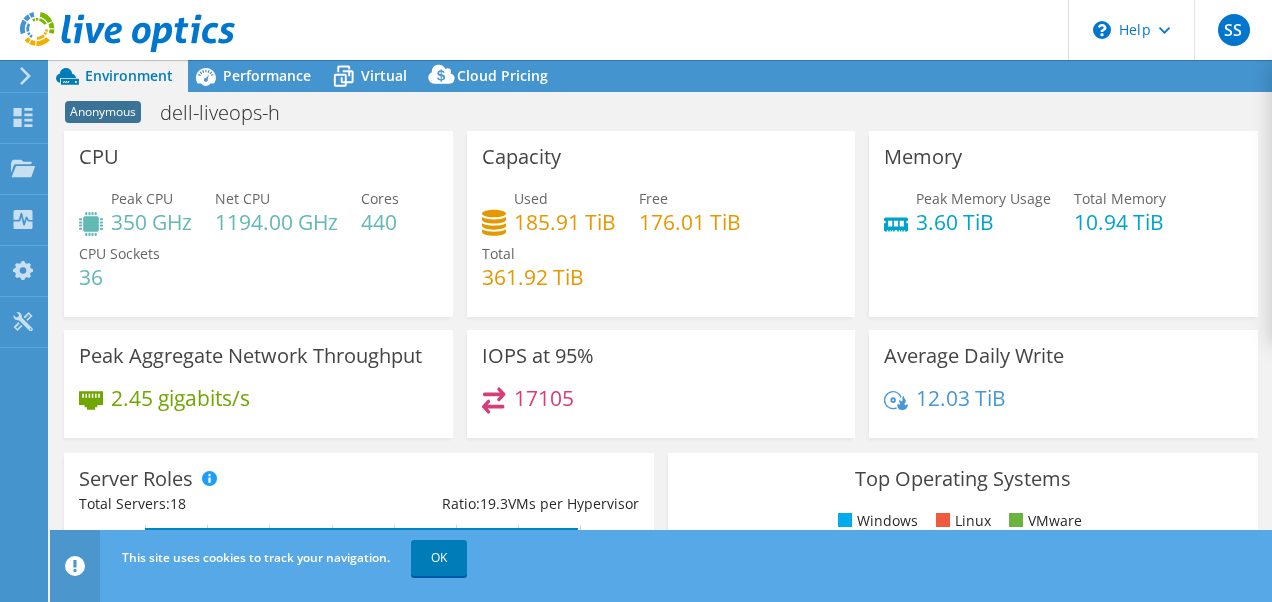 select on "USD" 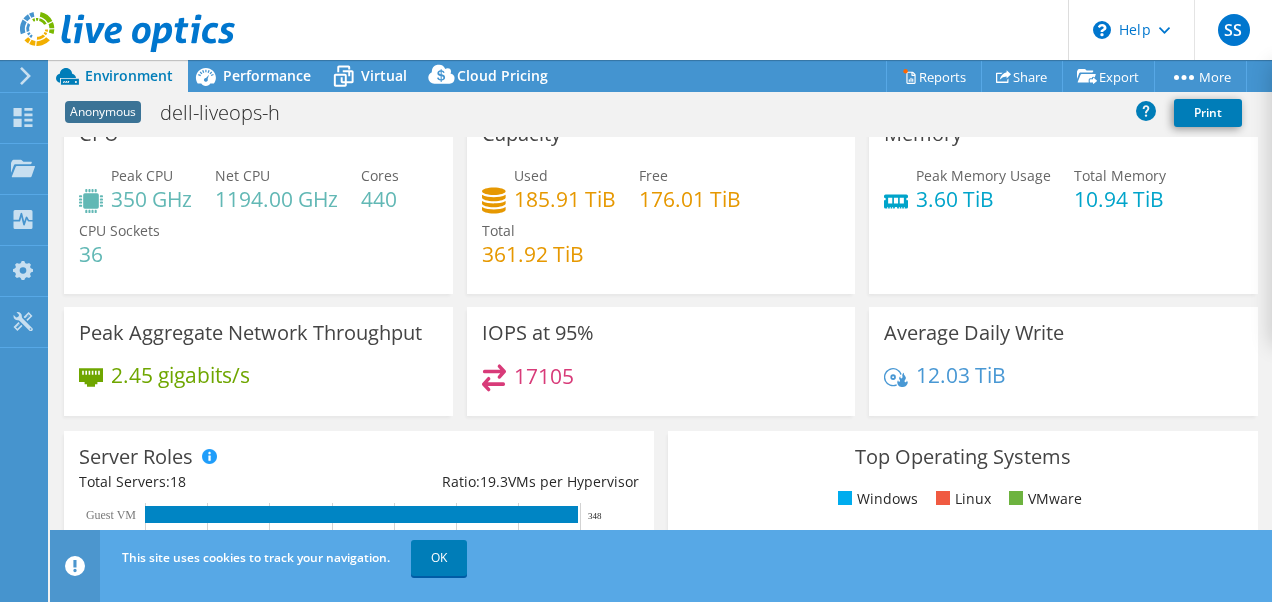 scroll, scrollTop: 0, scrollLeft: 0, axis: both 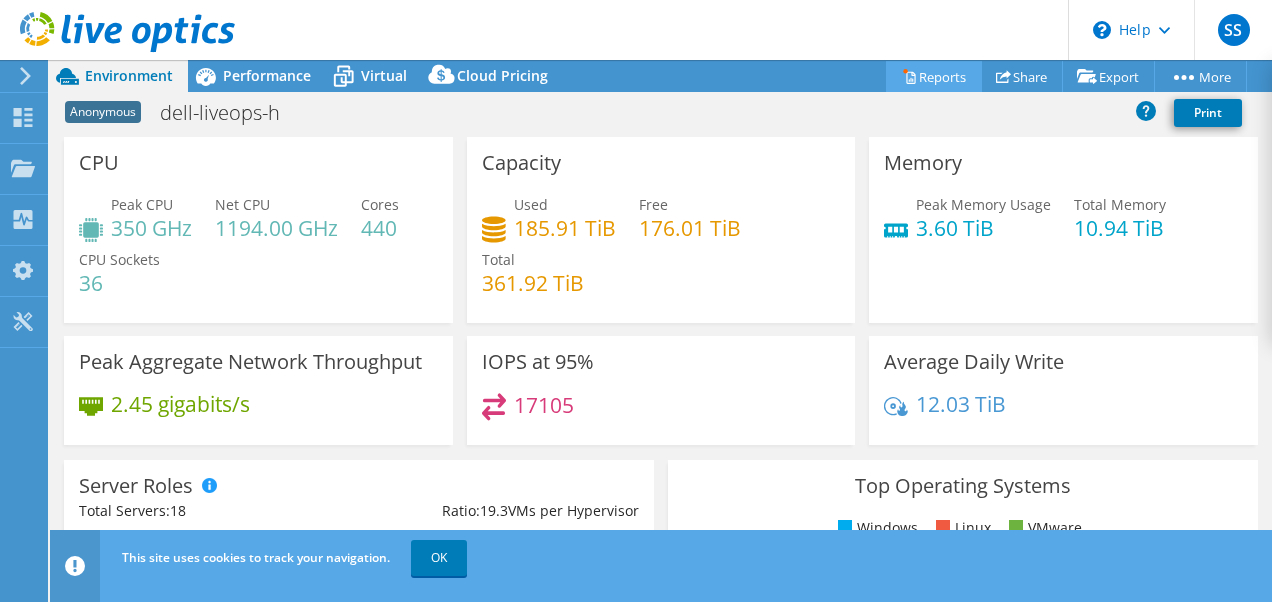 click on "Reports" at bounding box center (934, 76) 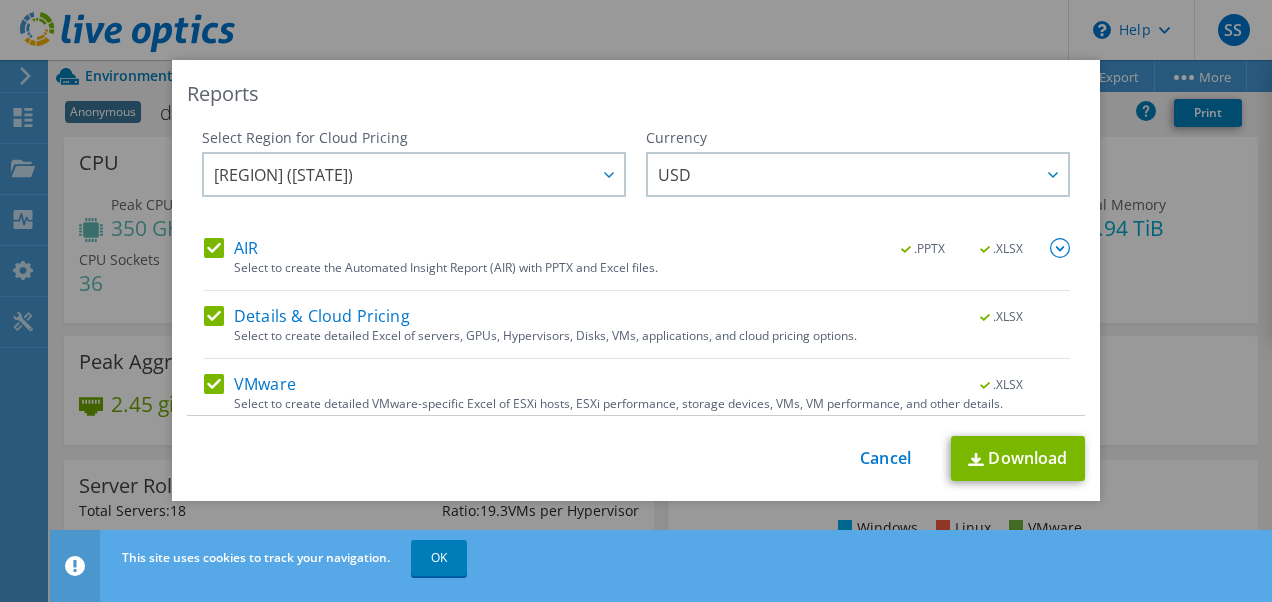 click on "AIR" at bounding box center [231, 248] 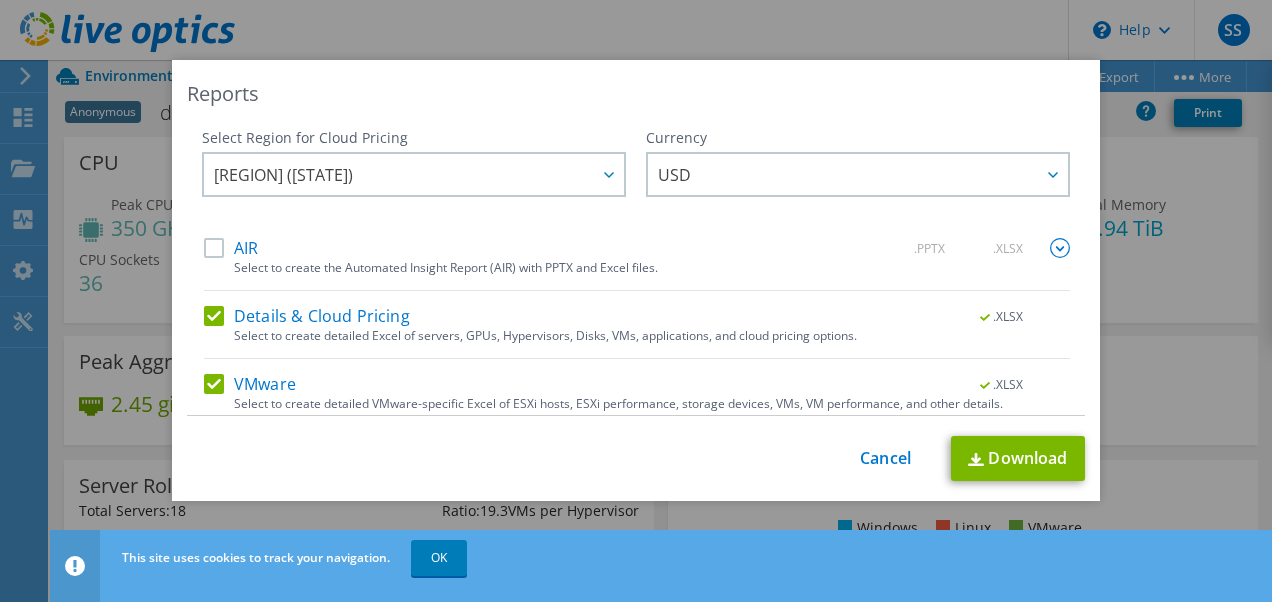 click on "AIR" at bounding box center [231, 248] 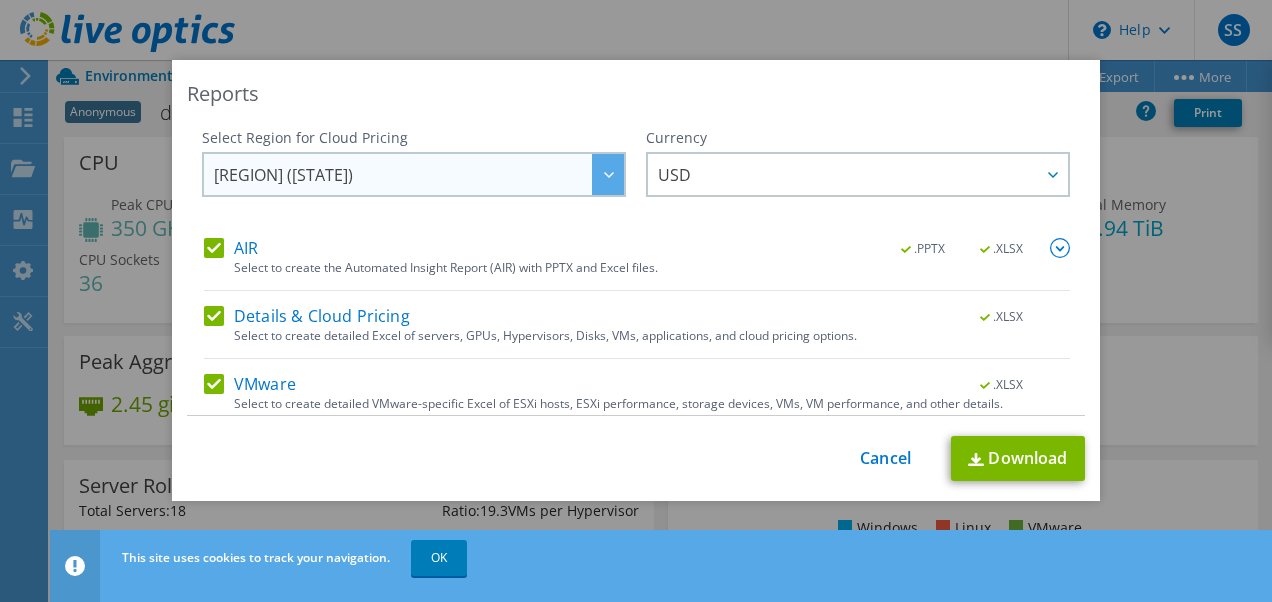 click at bounding box center [608, 174] 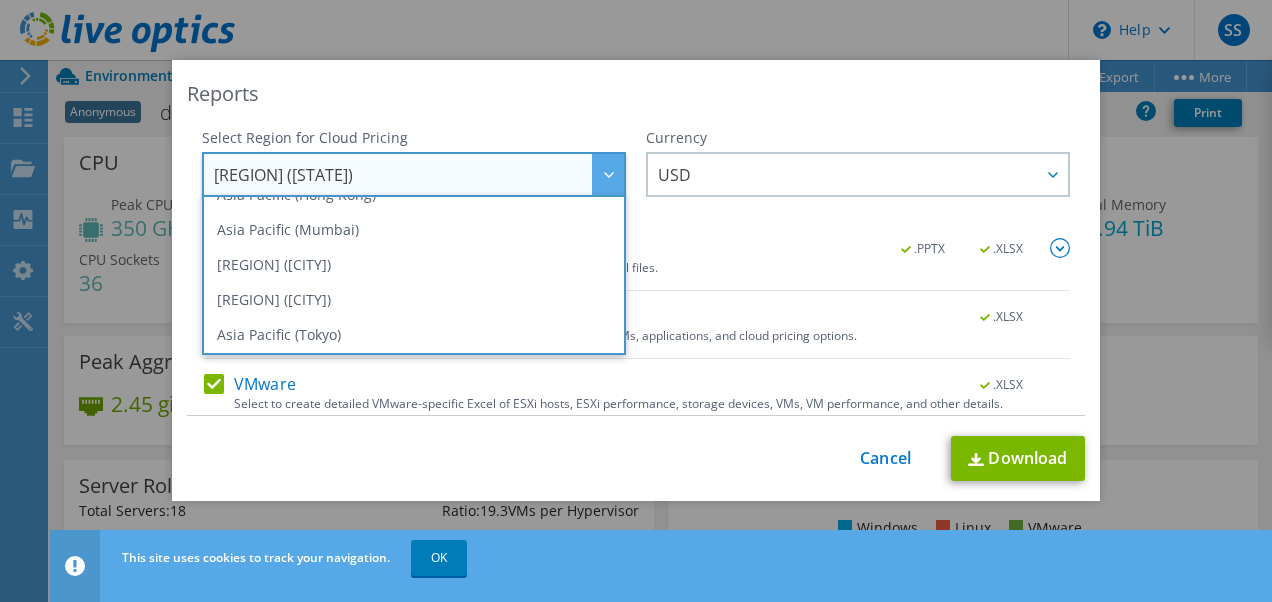 scroll, scrollTop: 0, scrollLeft: 0, axis: both 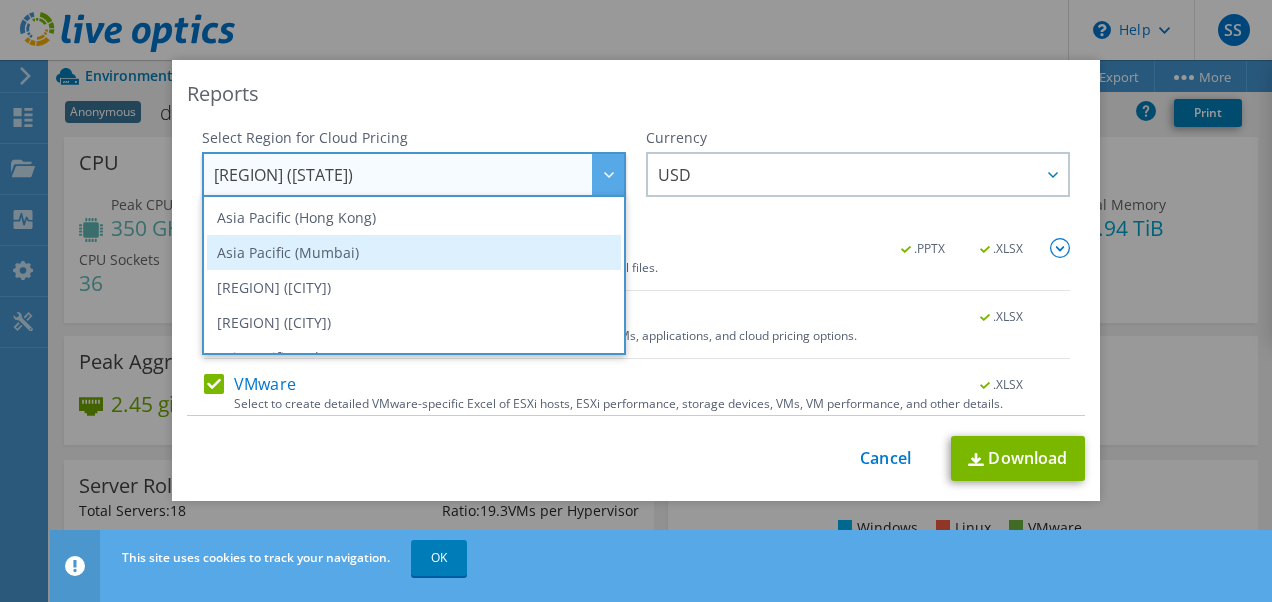 click on "Asia Pacific (Mumbai)" at bounding box center (414, 252) 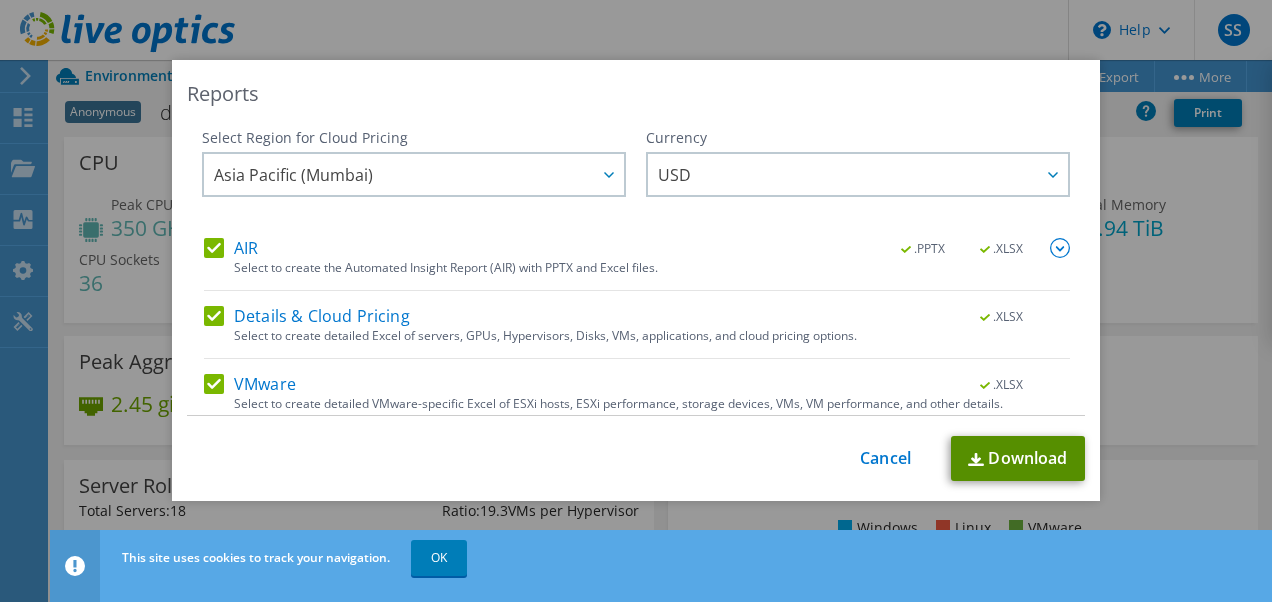 click on "Download" at bounding box center (1018, 458) 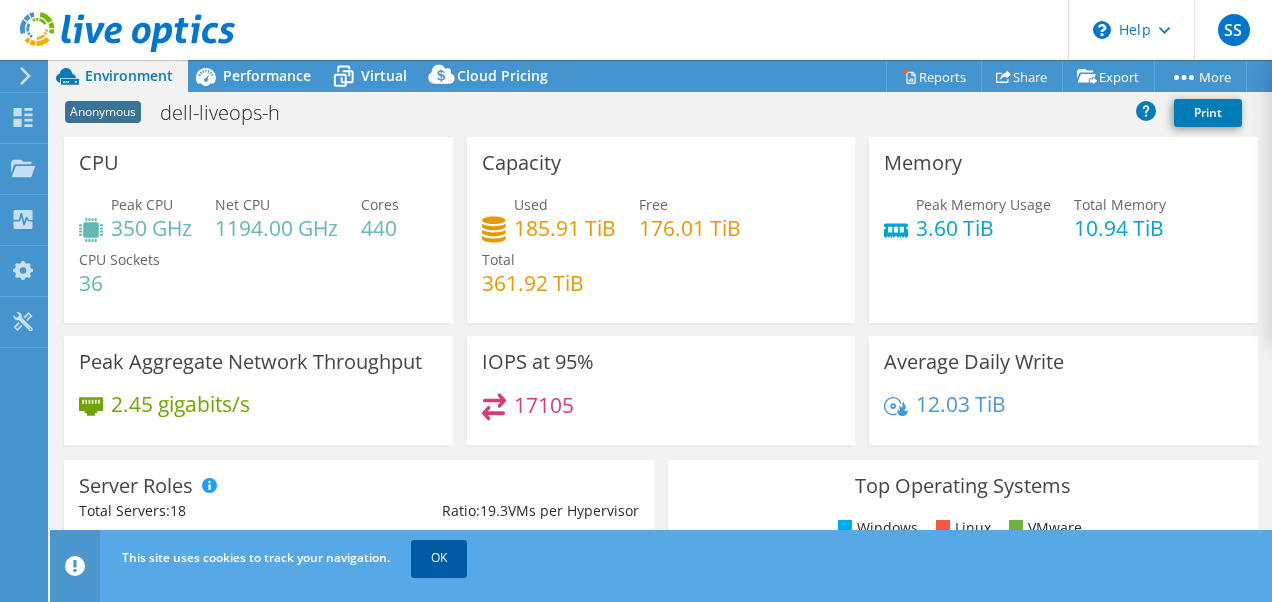 click on "OK" at bounding box center (439, 558) 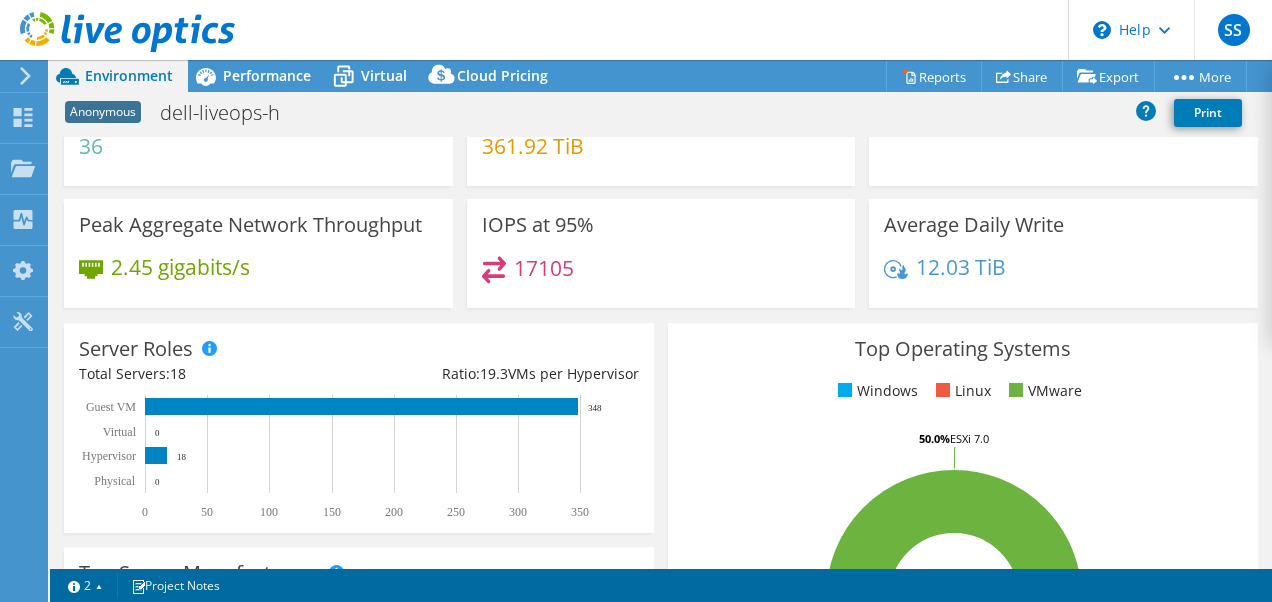 scroll, scrollTop: 30, scrollLeft: 0, axis: vertical 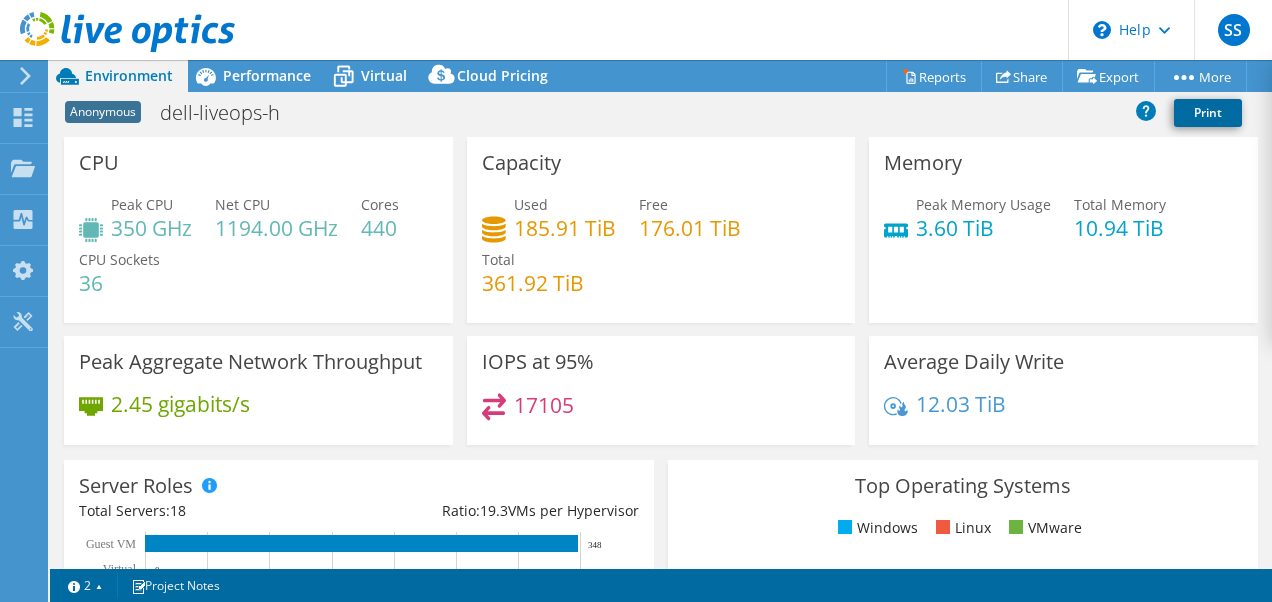 click on "Print" at bounding box center [1208, 113] 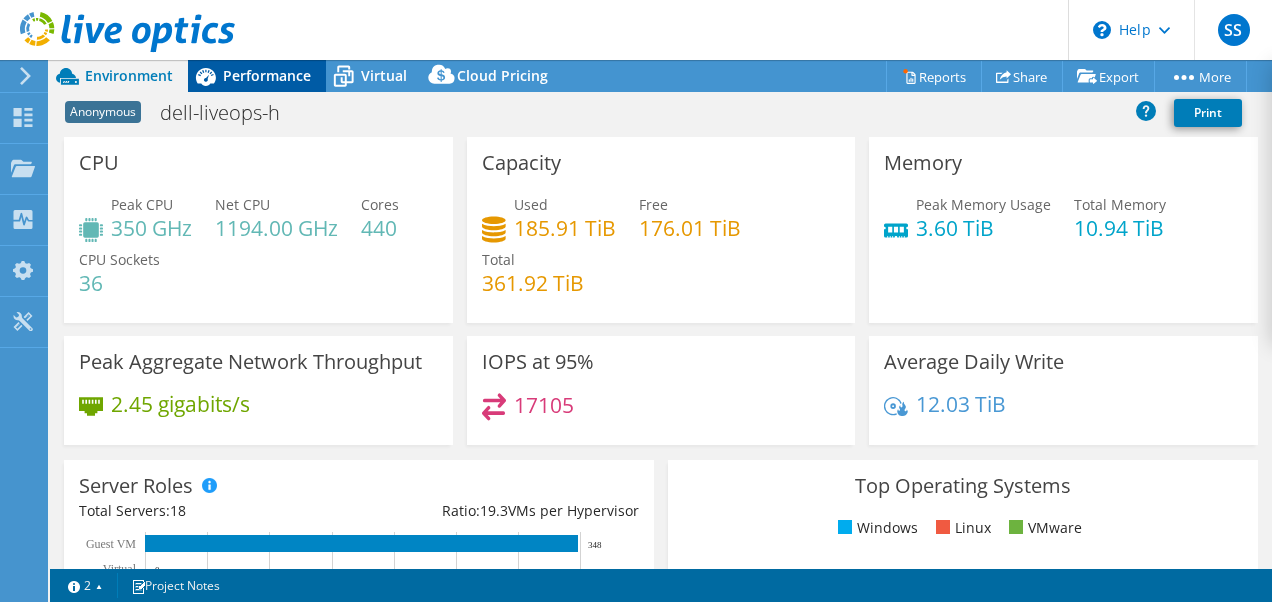 click on "Performance" at bounding box center [267, 75] 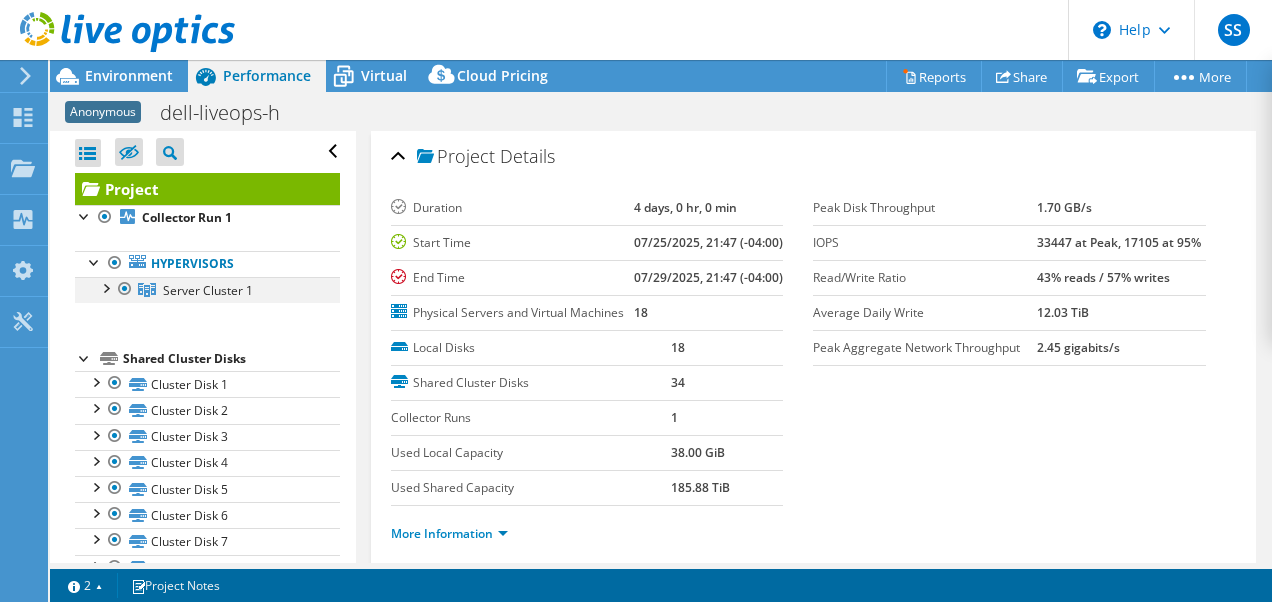 click at bounding box center [105, 287] 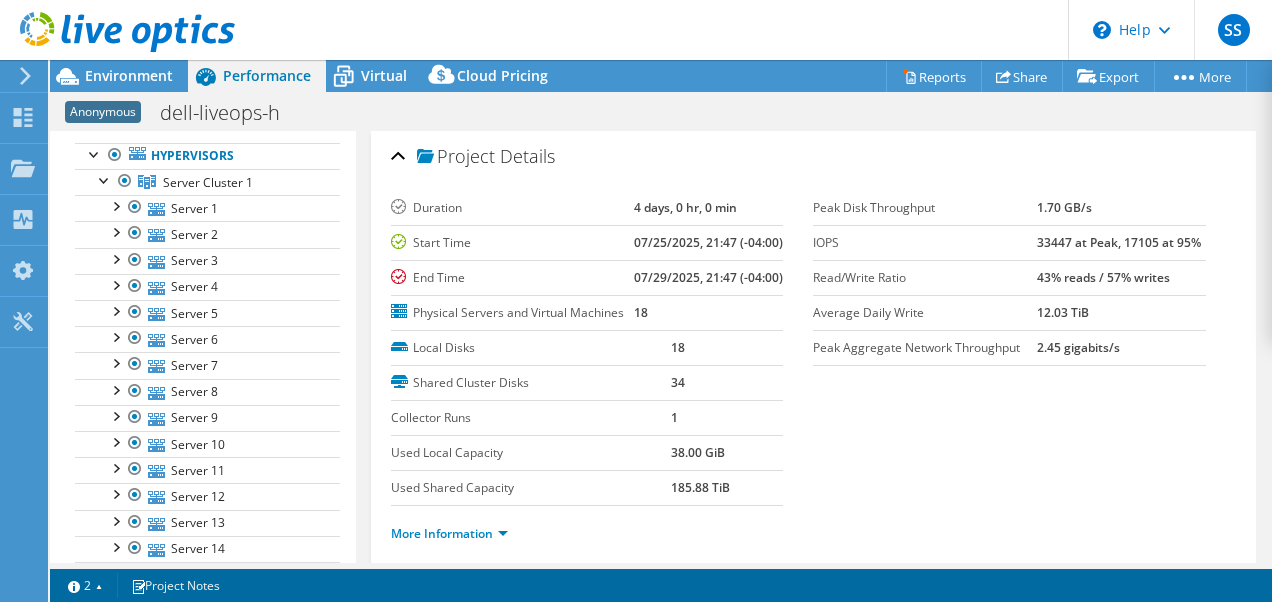 scroll, scrollTop: 94, scrollLeft: 0, axis: vertical 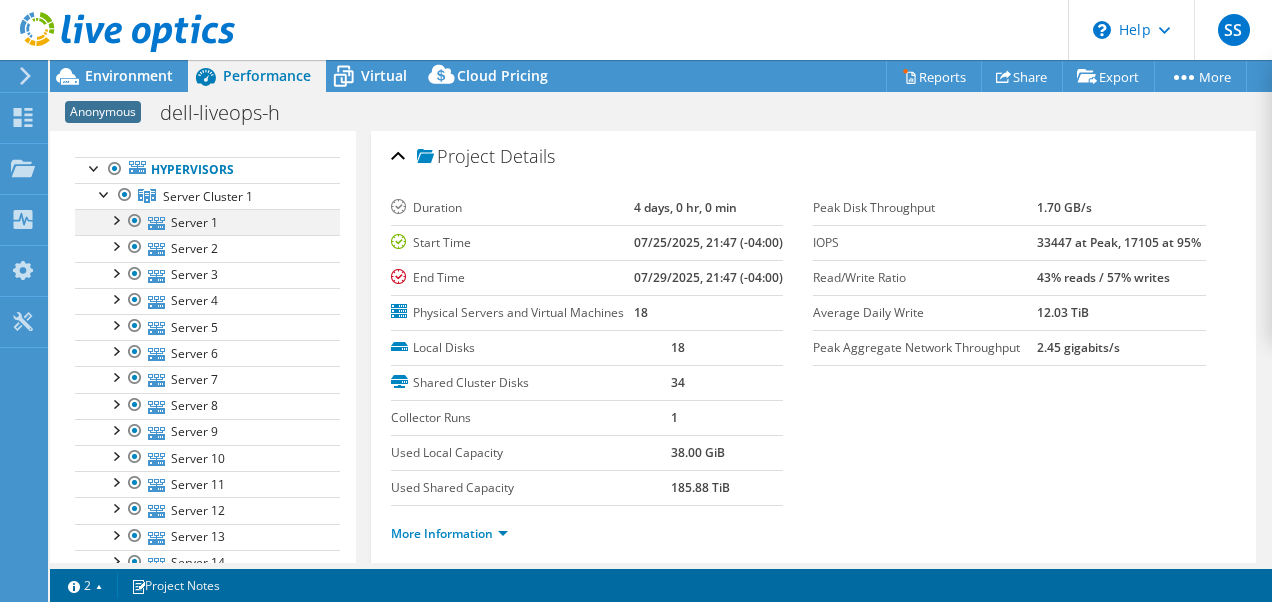 click at bounding box center [115, 219] 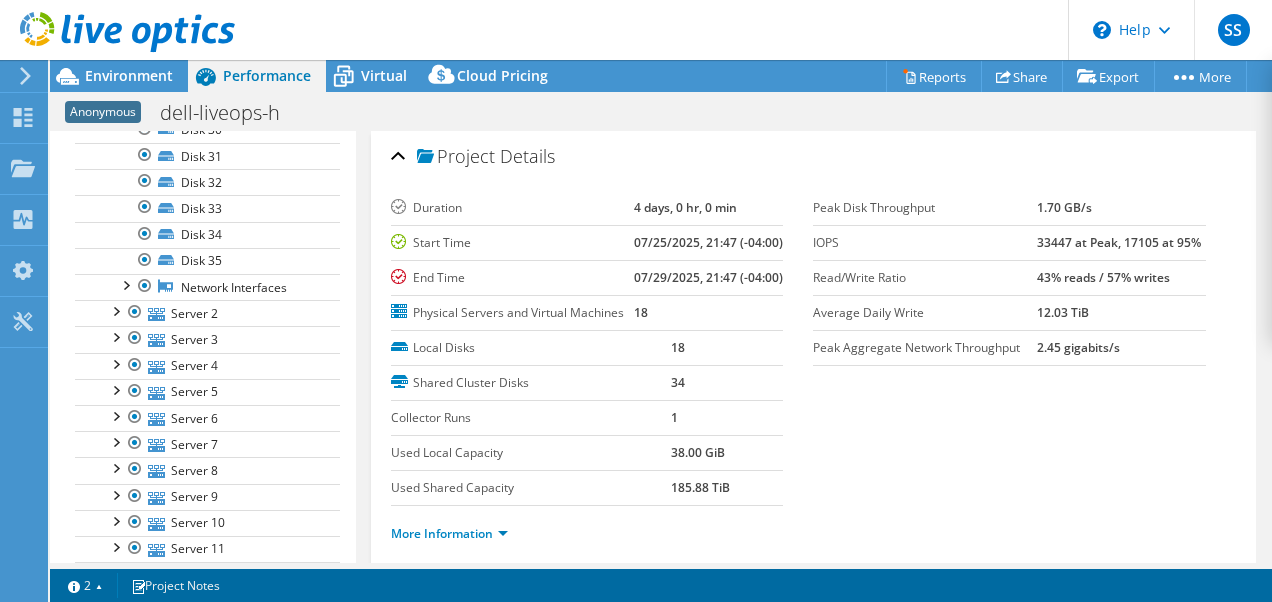 scroll, scrollTop: 950, scrollLeft: 0, axis: vertical 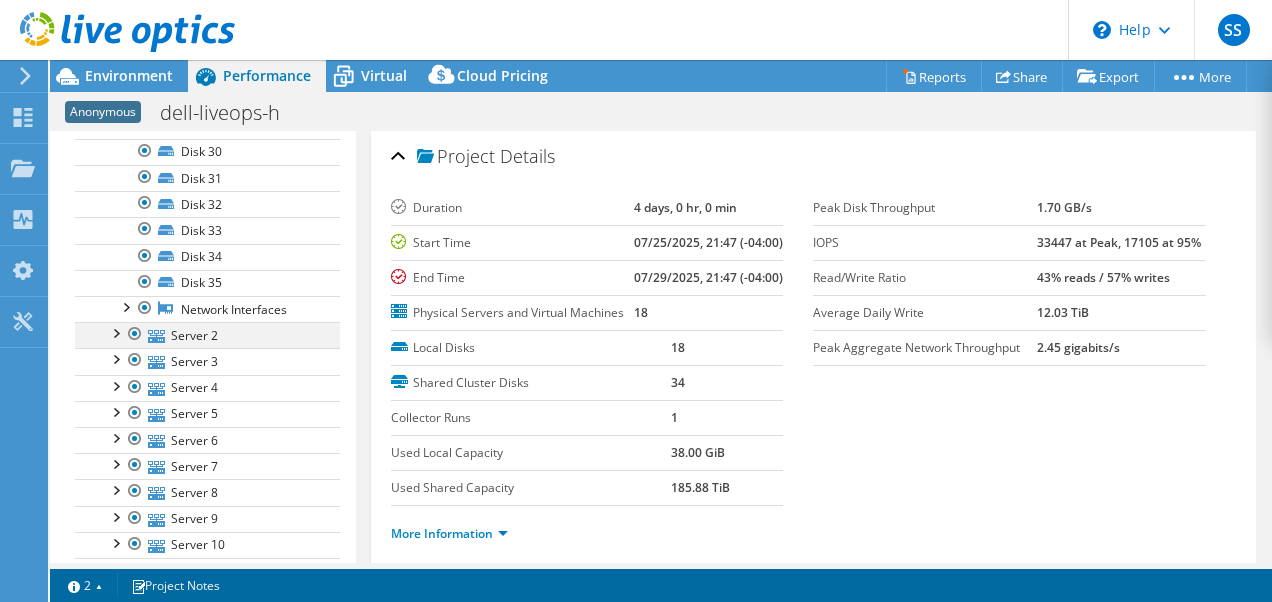 click at bounding box center [115, 332] 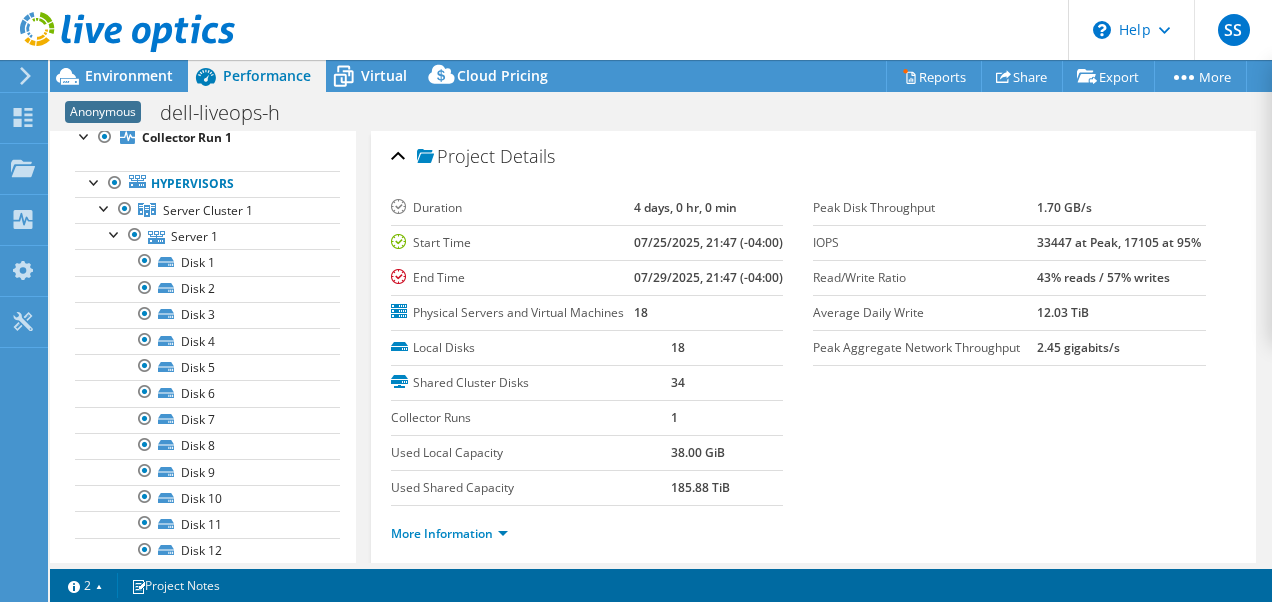 scroll, scrollTop: 20, scrollLeft: 0, axis: vertical 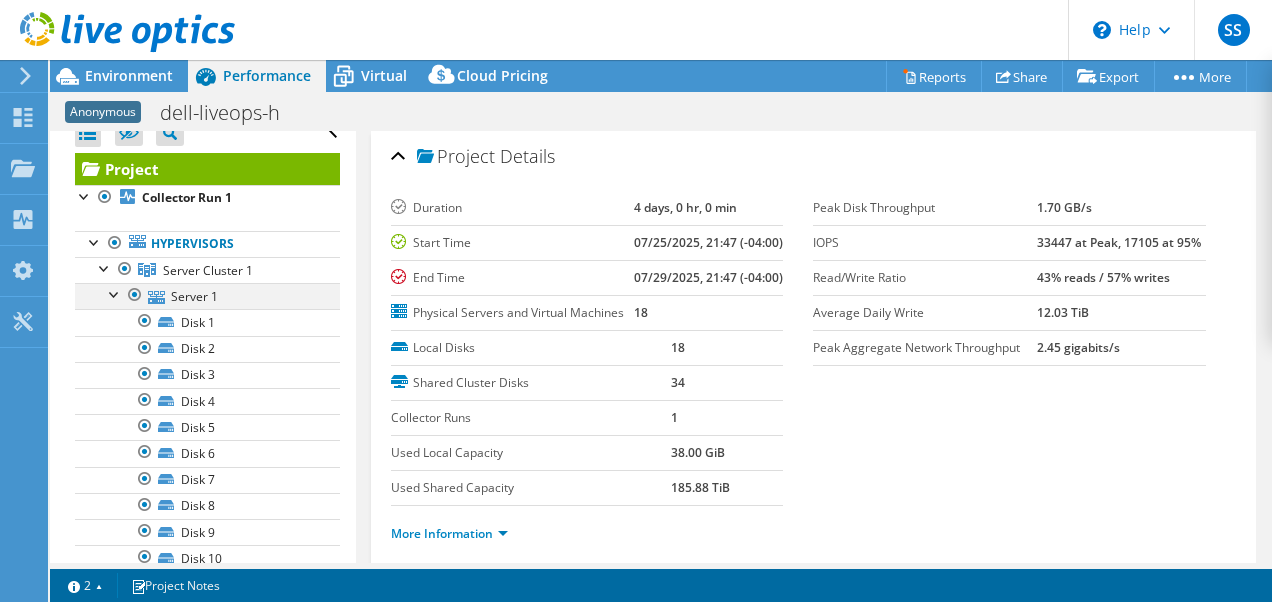 click at bounding box center [115, 293] 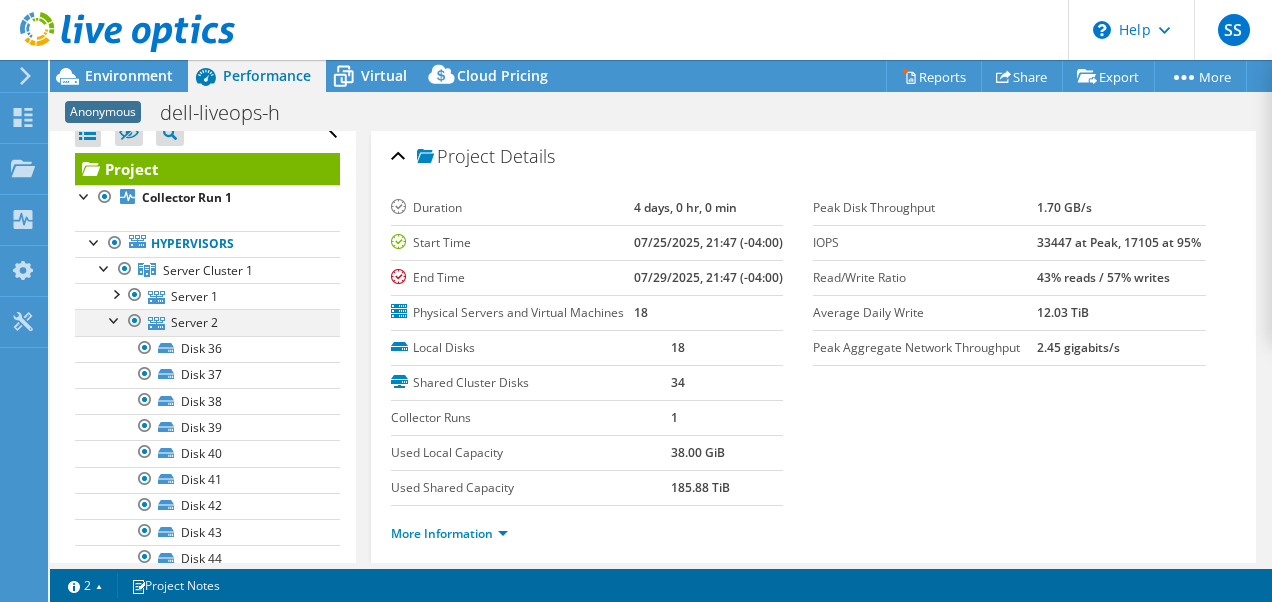 click at bounding box center [115, 319] 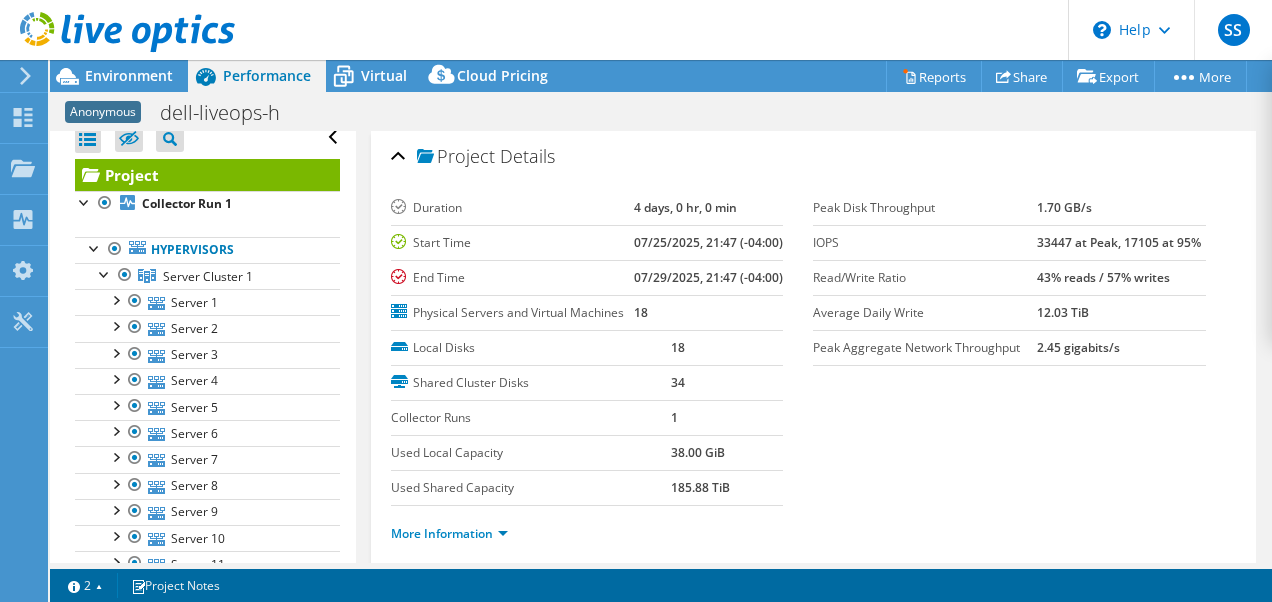 scroll, scrollTop: 0, scrollLeft: 0, axis: both 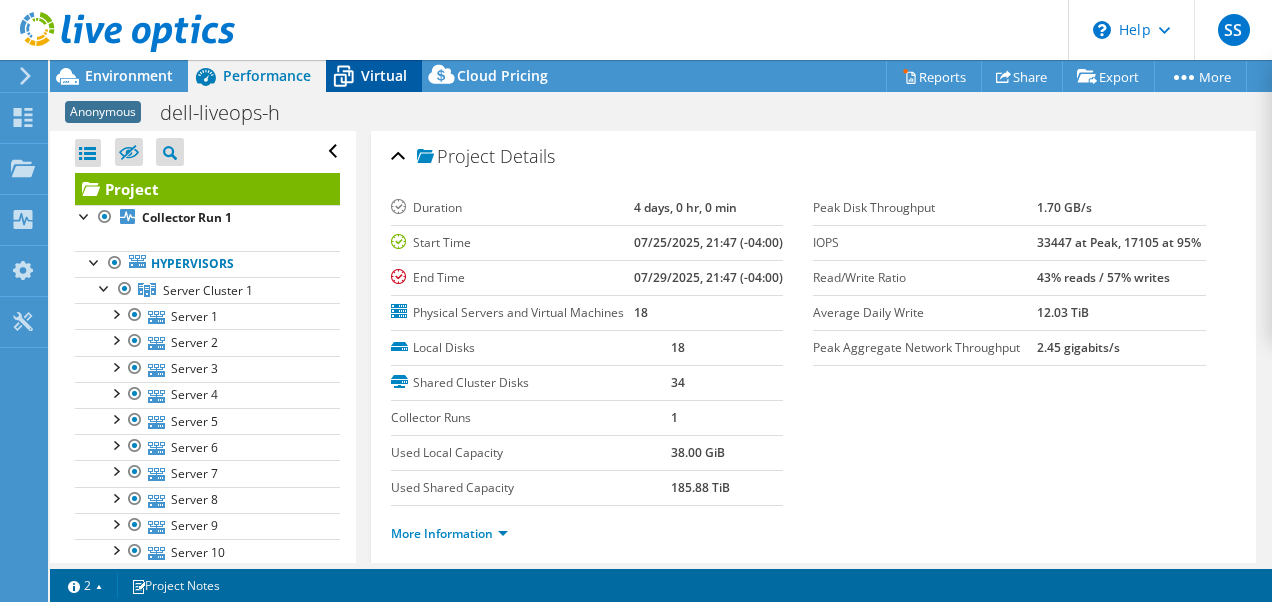 click on "Virtual" at bounding box center (384, 75) 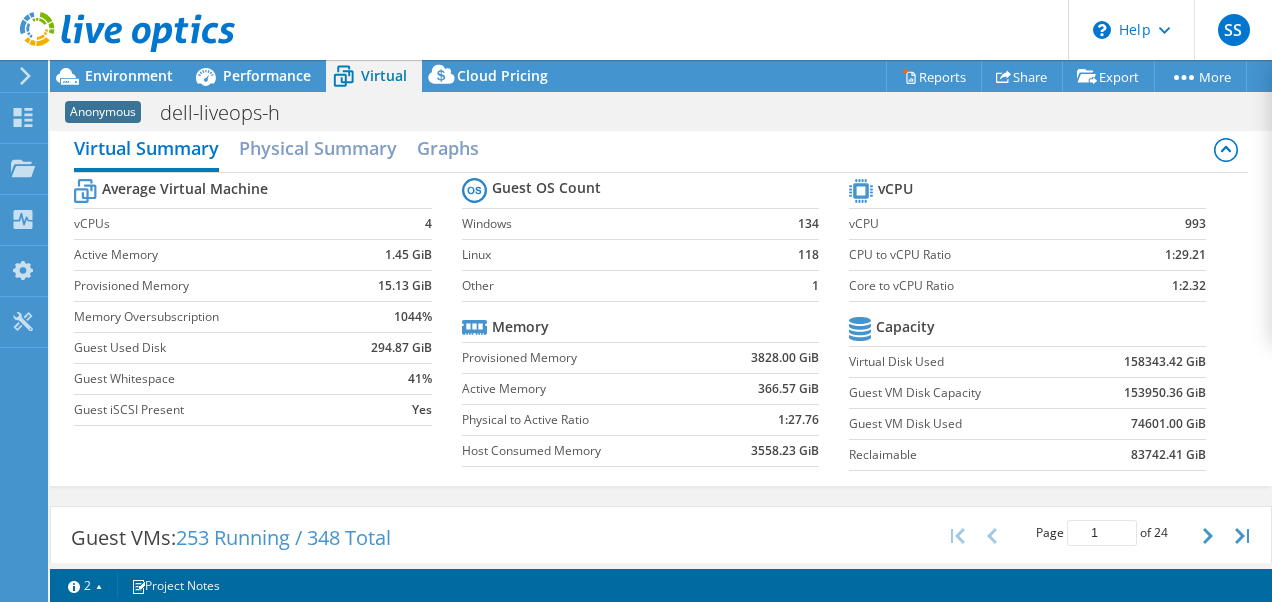 scroll, scrollTop: 0, scrollLeft: 0, axis: both 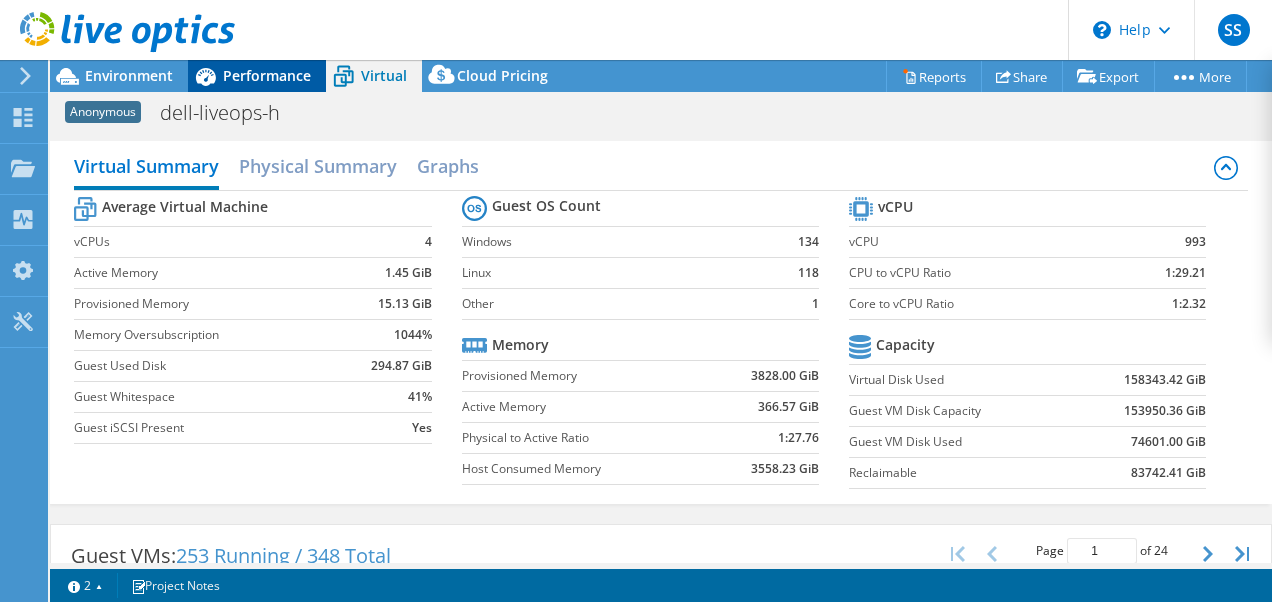 click on "Performance" at bounding box center (267, 75) 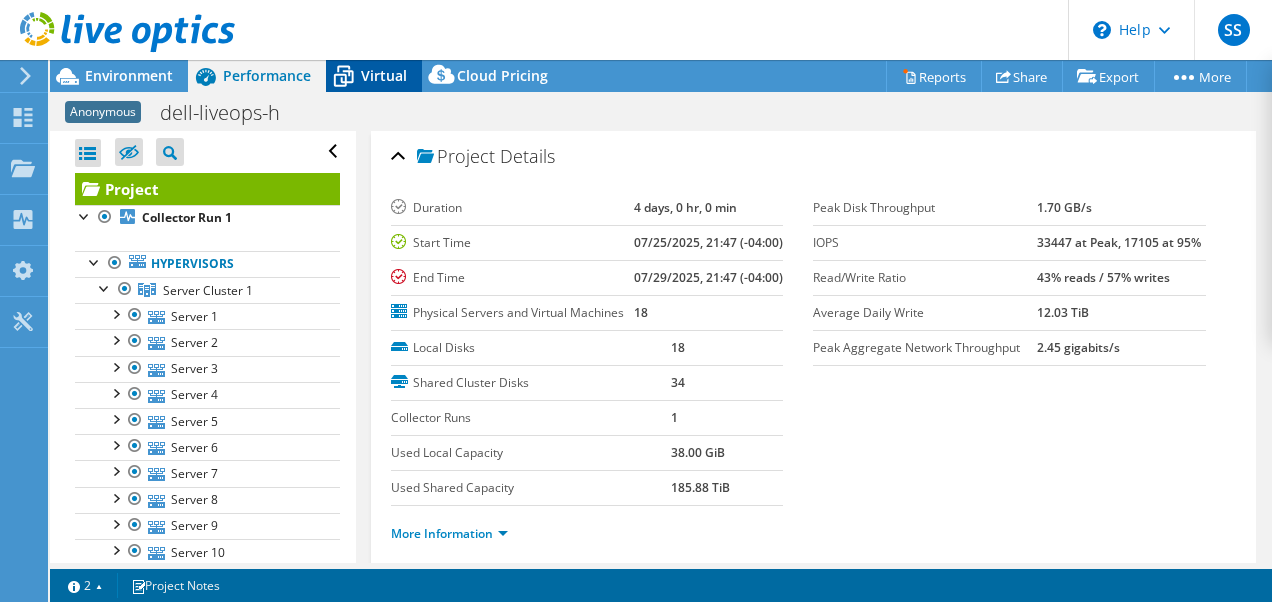 click on "Virtual" at bounding box center (384, 75) 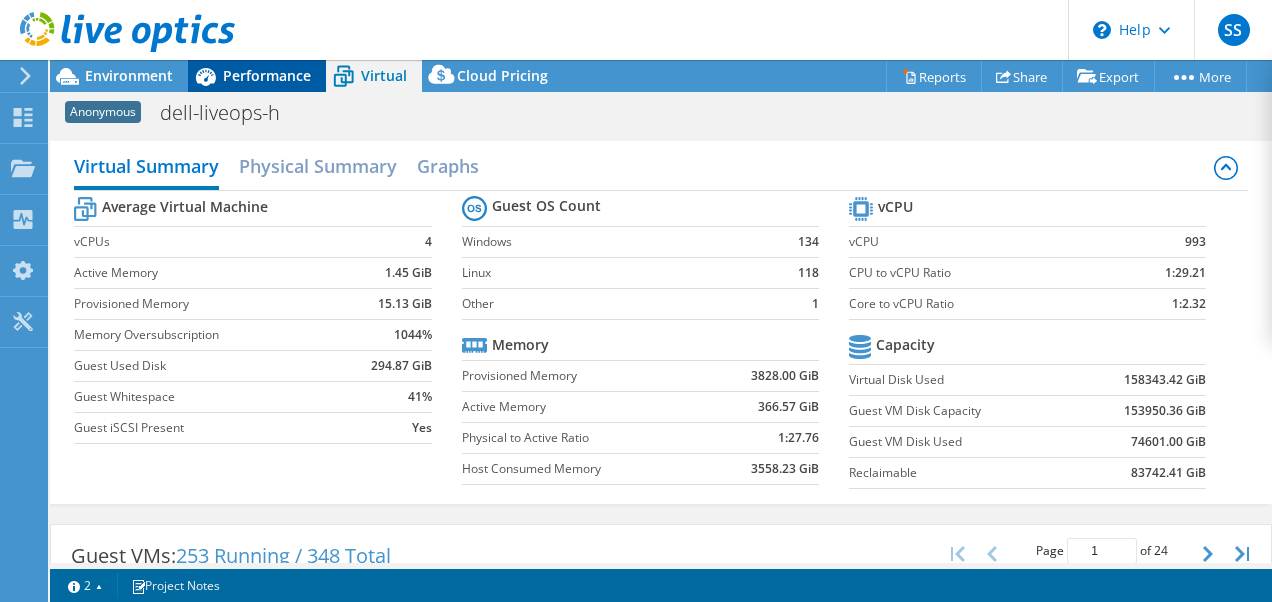 click on "Performance" at bounding box center (267, 75) 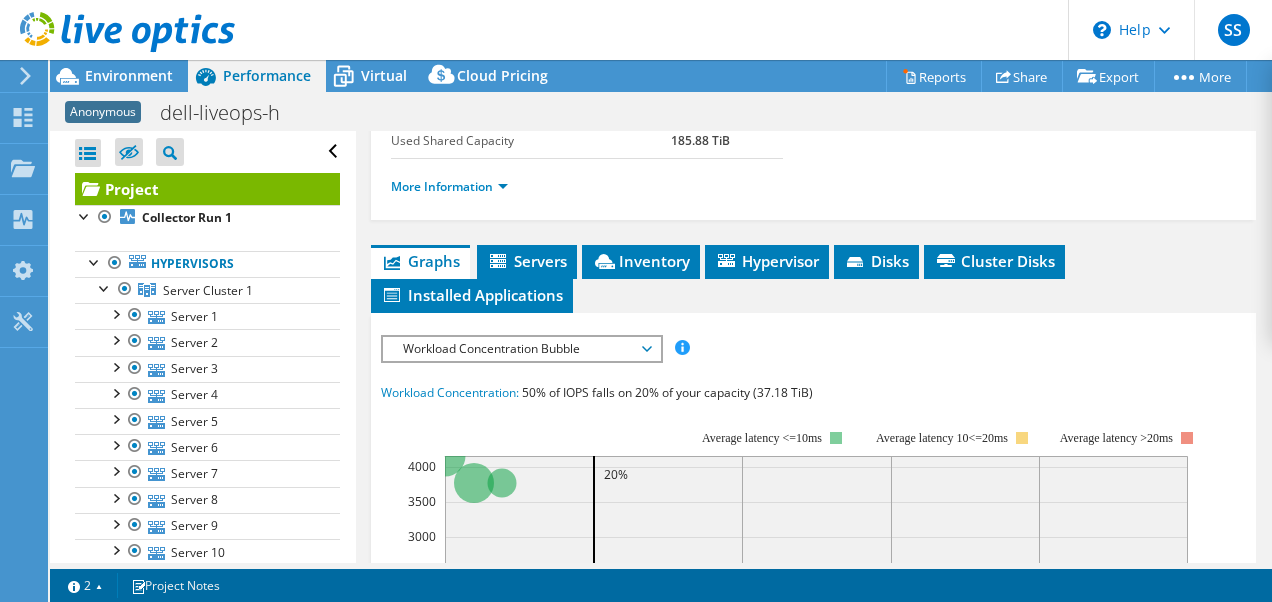 scroll, scrollTop: 286, scrollLeft: 0, axis: vertical 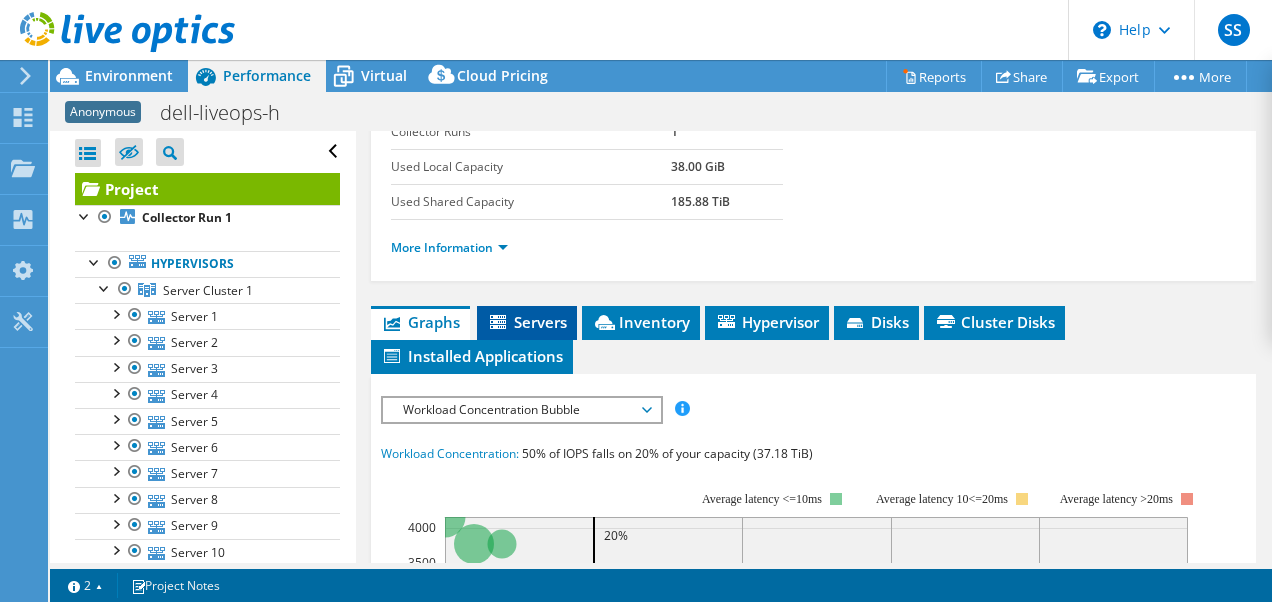 click on "Servers" at bounding box center (527, 322) 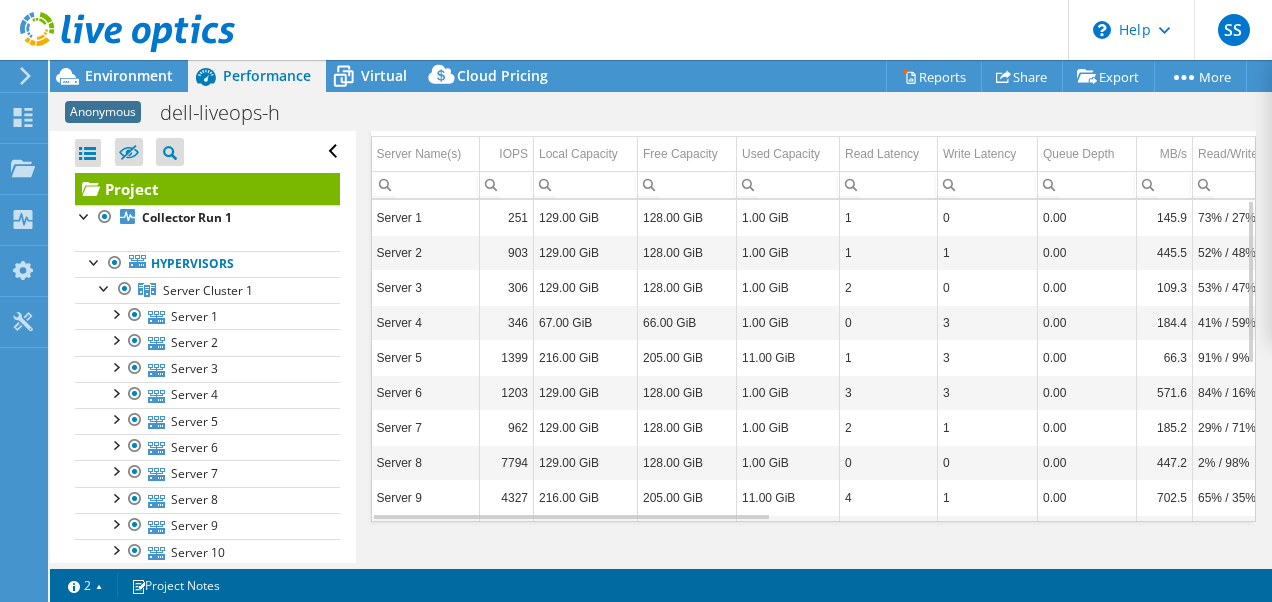 scroll, scrollTop: 598, scrollLeft: 0, axis: vertical 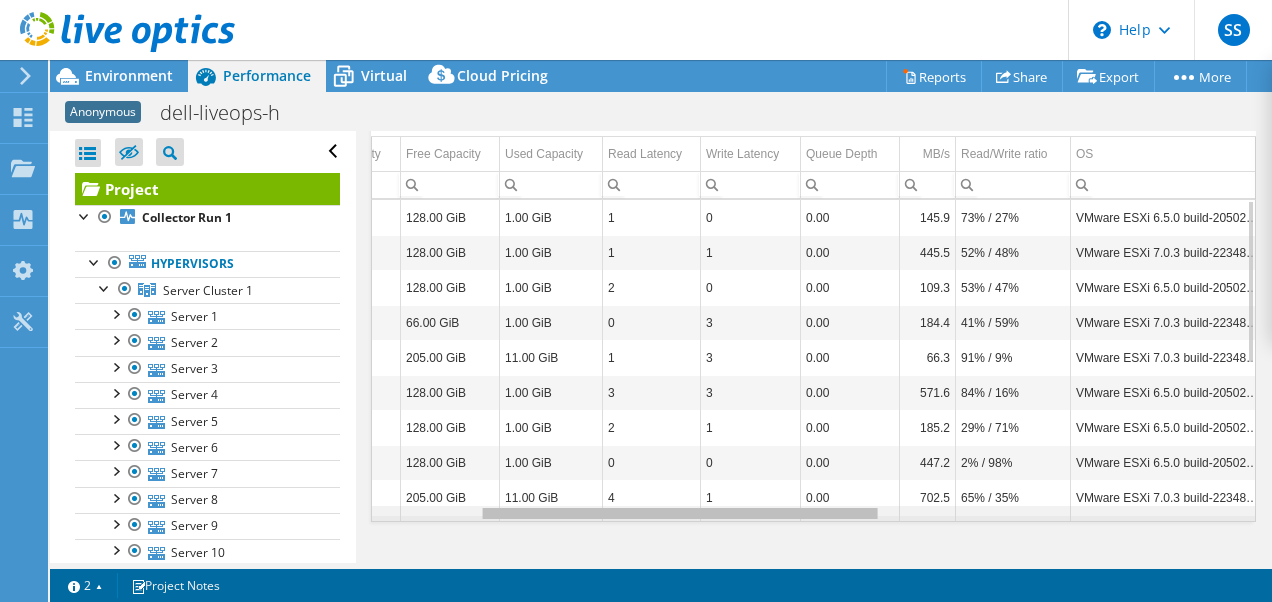 drag, startPoint x: 724, startPoint y: 540, endPoint x: 844, endPoint y: 595, distance: 132.00378 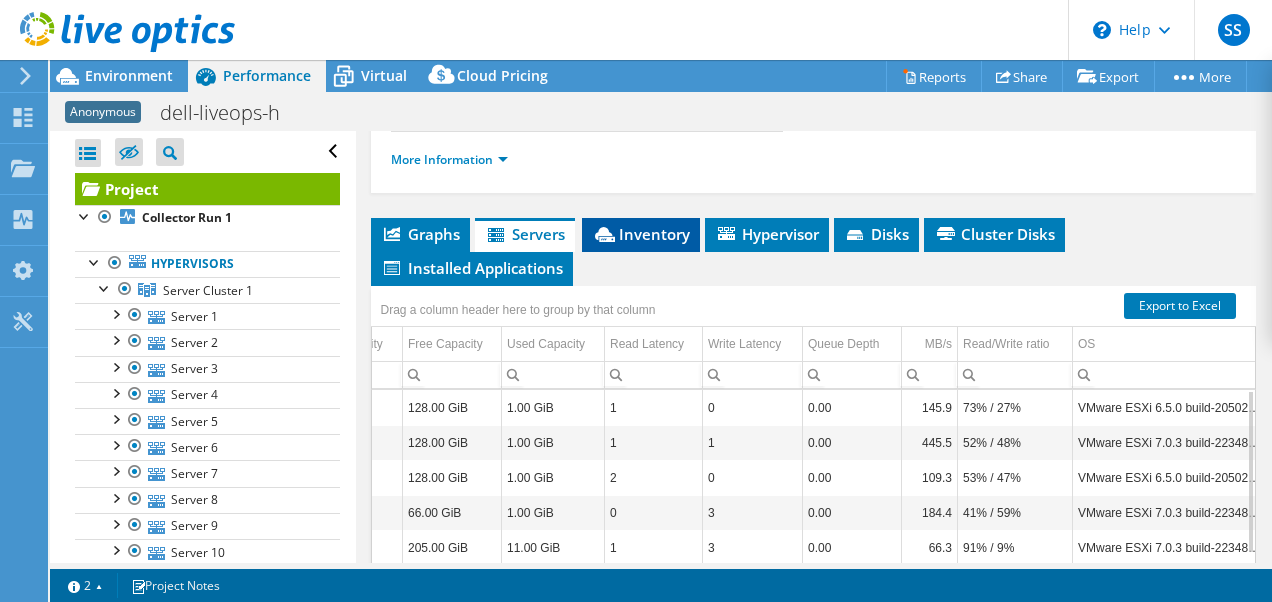click on "Inventory" at bounding box center [641, 234] 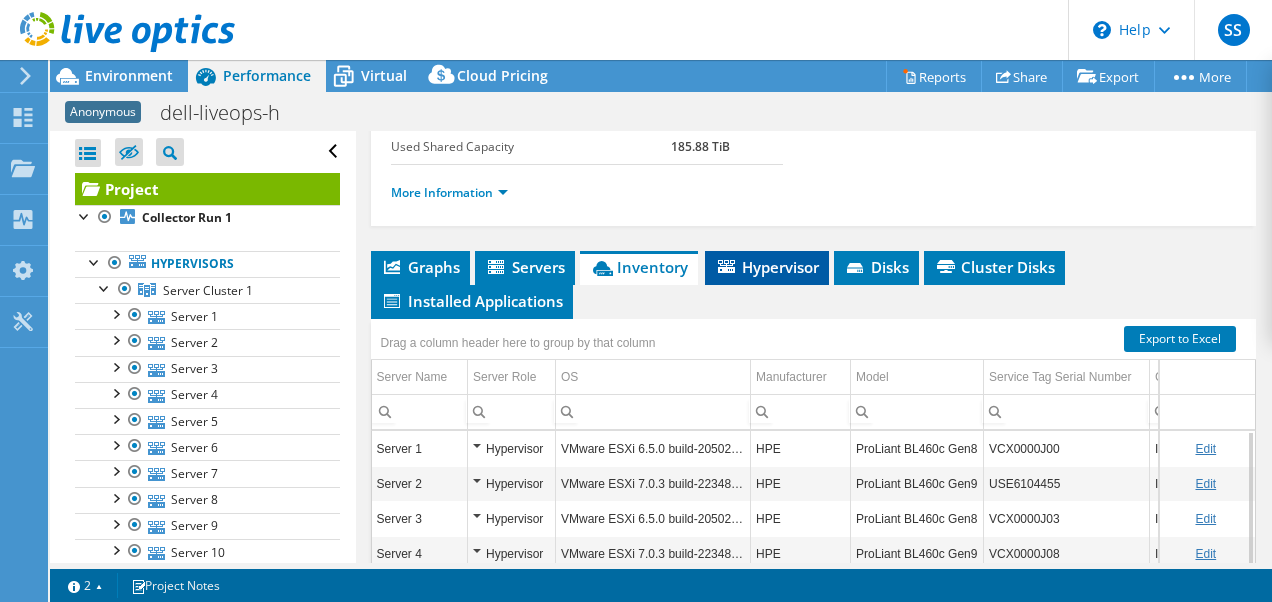 click on "Hypervisor" at bounding box center [767, 268] 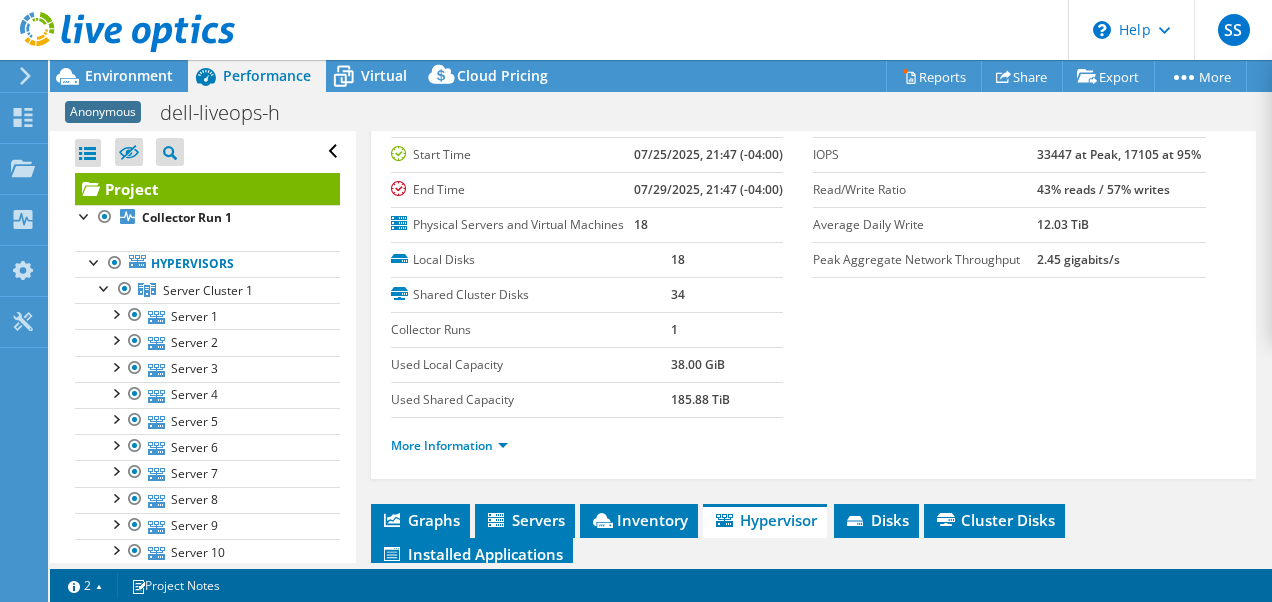 scroll, scrollTop: 0, scrollLeft: 0, axis: both 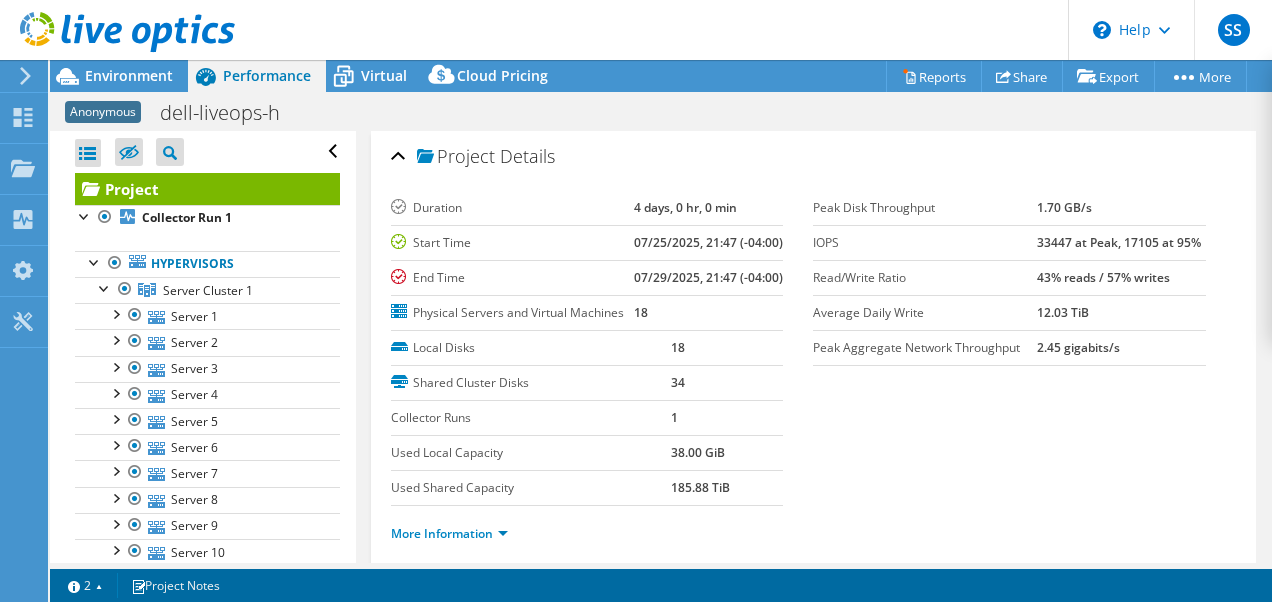 click on "Project
Details" at bounding box center (814, 157) 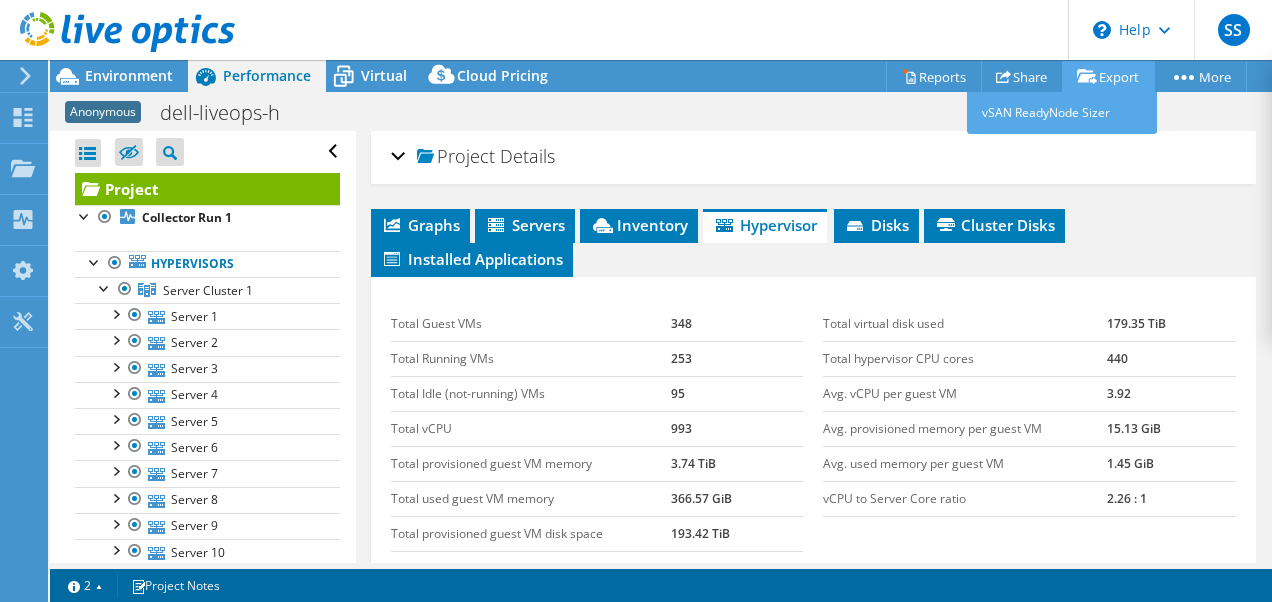 click on "Export" at bounding box center [1108, 76] 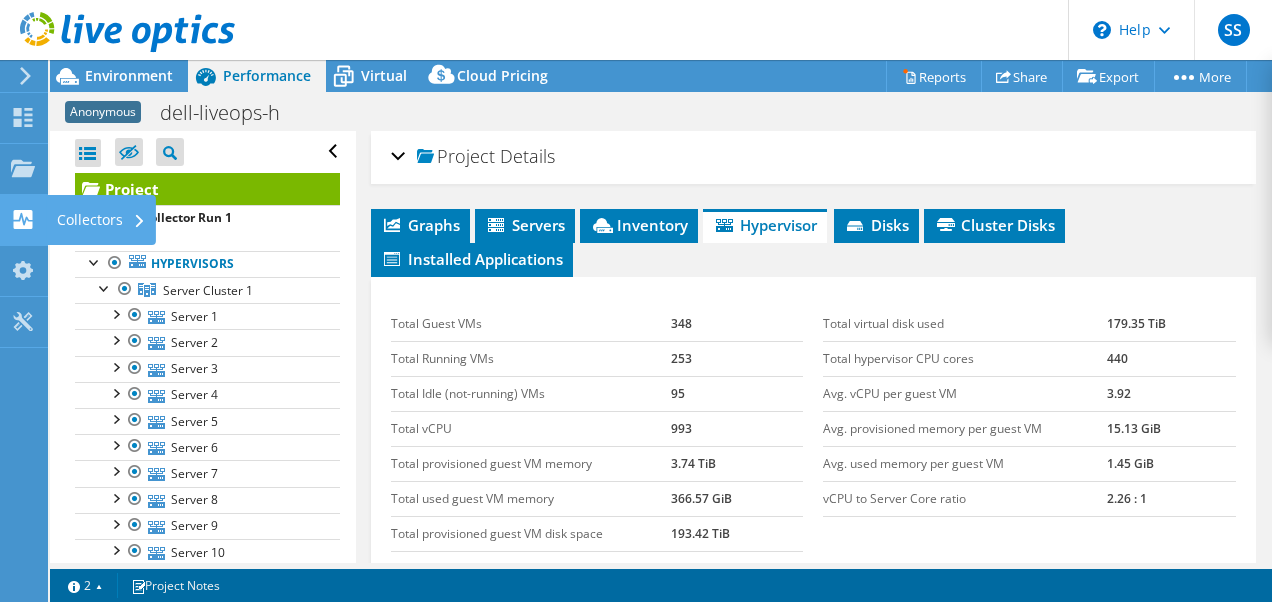 click on "Collectors" at bounding box center [101, 220] 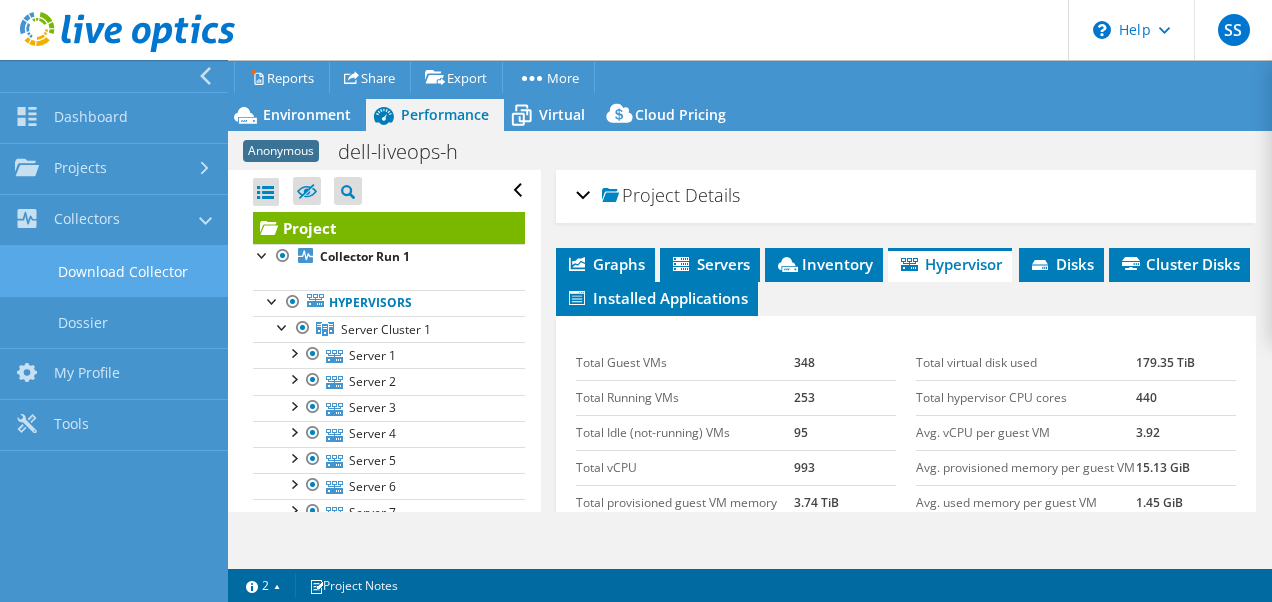click on "Download Collector" at bounding box center [114, 271] 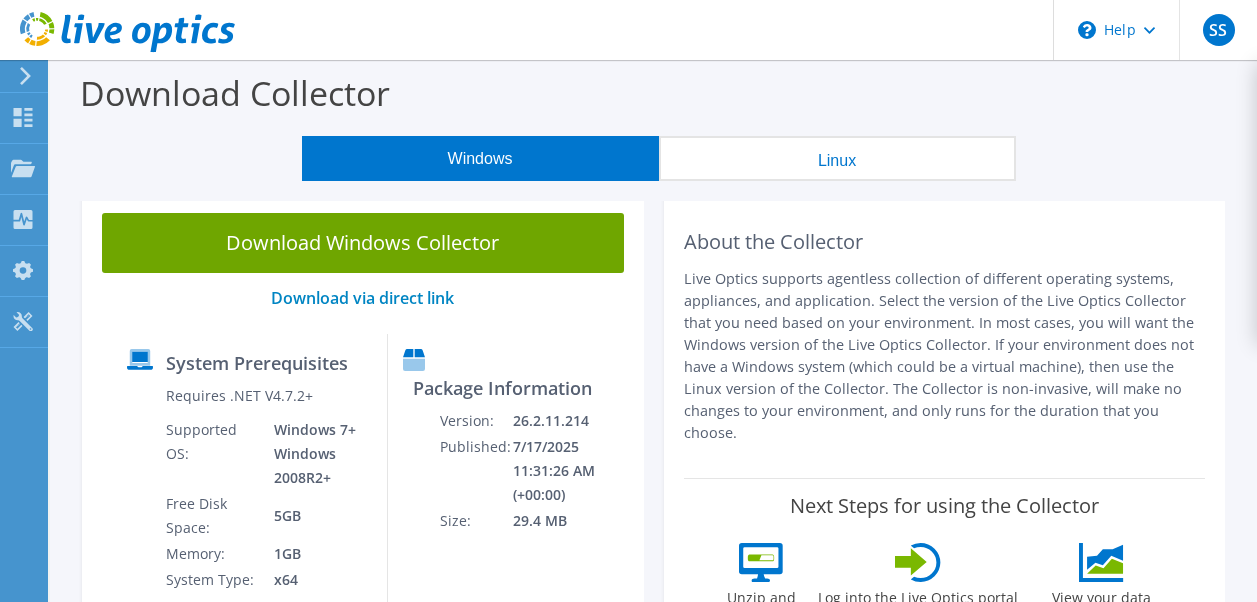 scroll, scrollTop: 0, scrollLeft: 0, axis: both 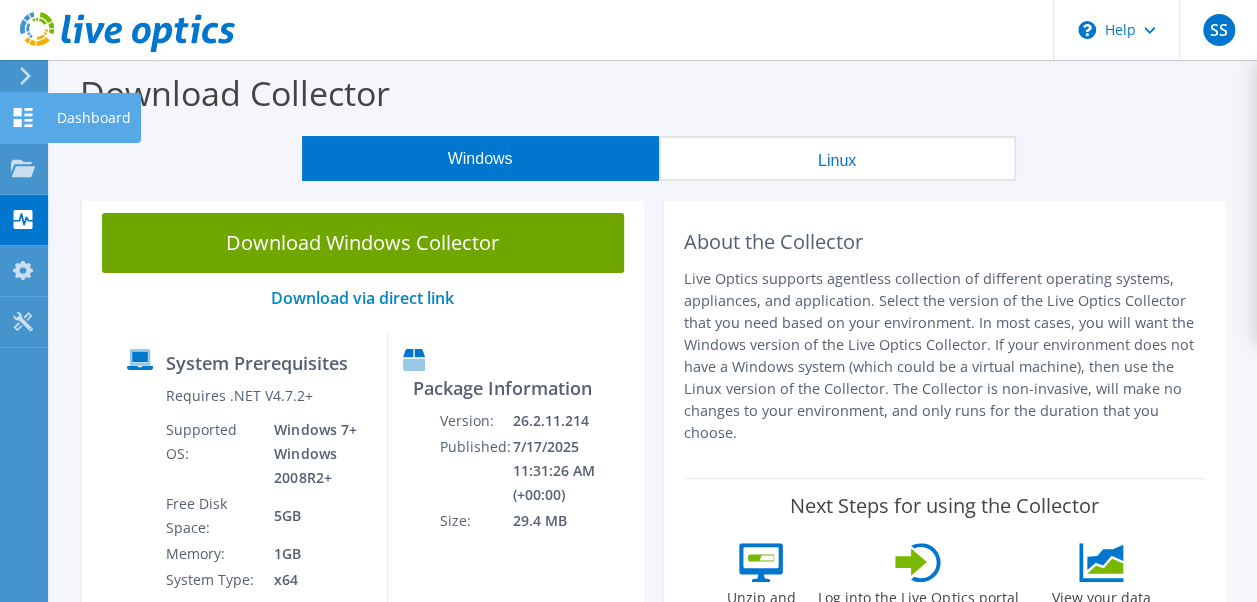click on "Dashboard" at bounding box center [94, 118] 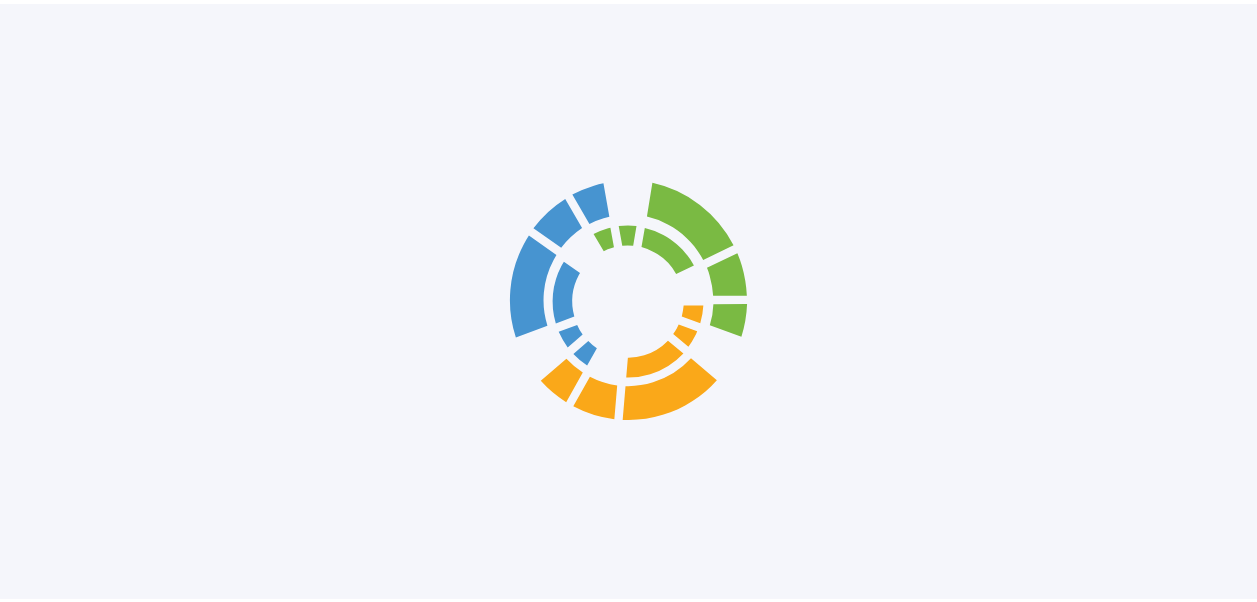 scroll, scrollTop: 0, scrollLeft: 0, axis: both 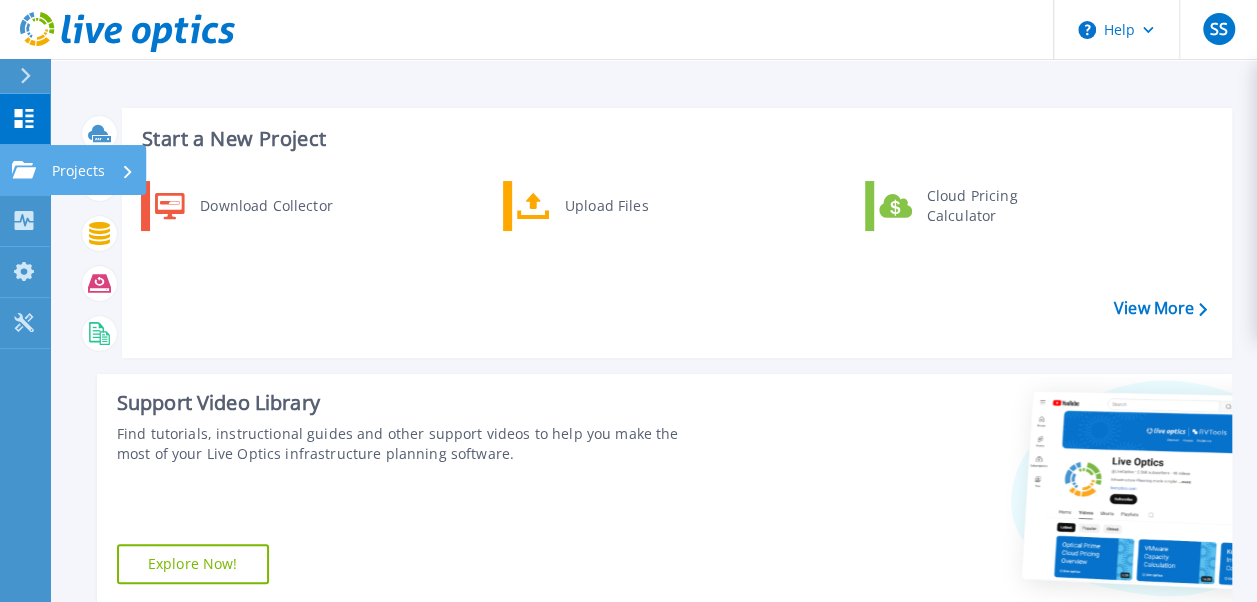 click 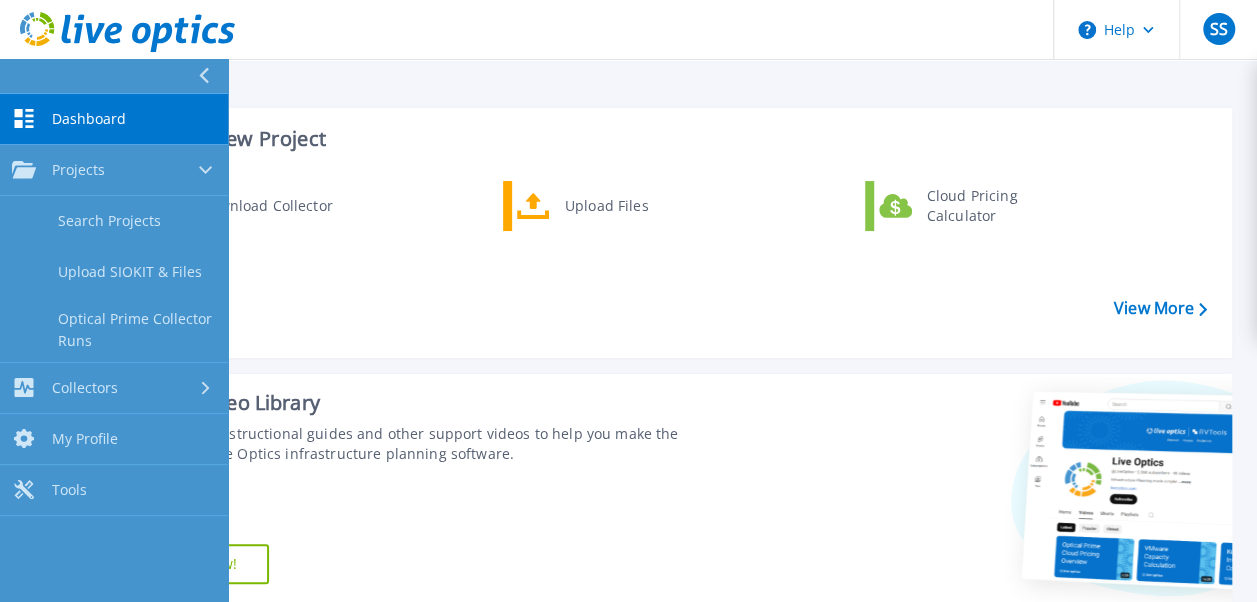 click 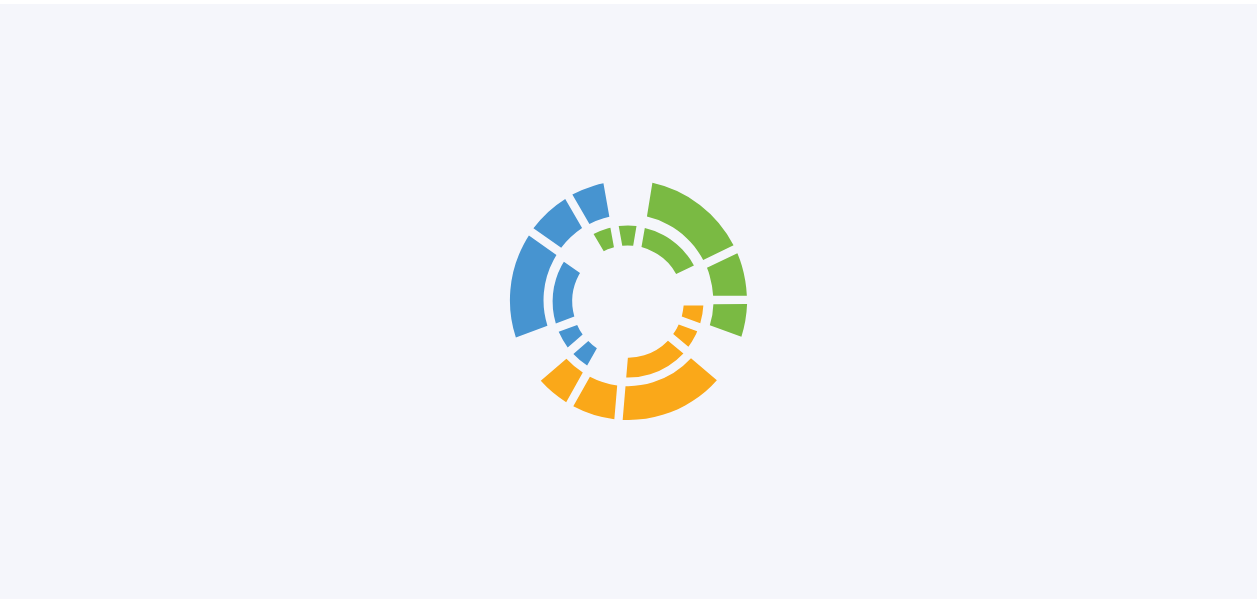 scroll, scrollTop: 0, scrollLeft: 0, axis: both 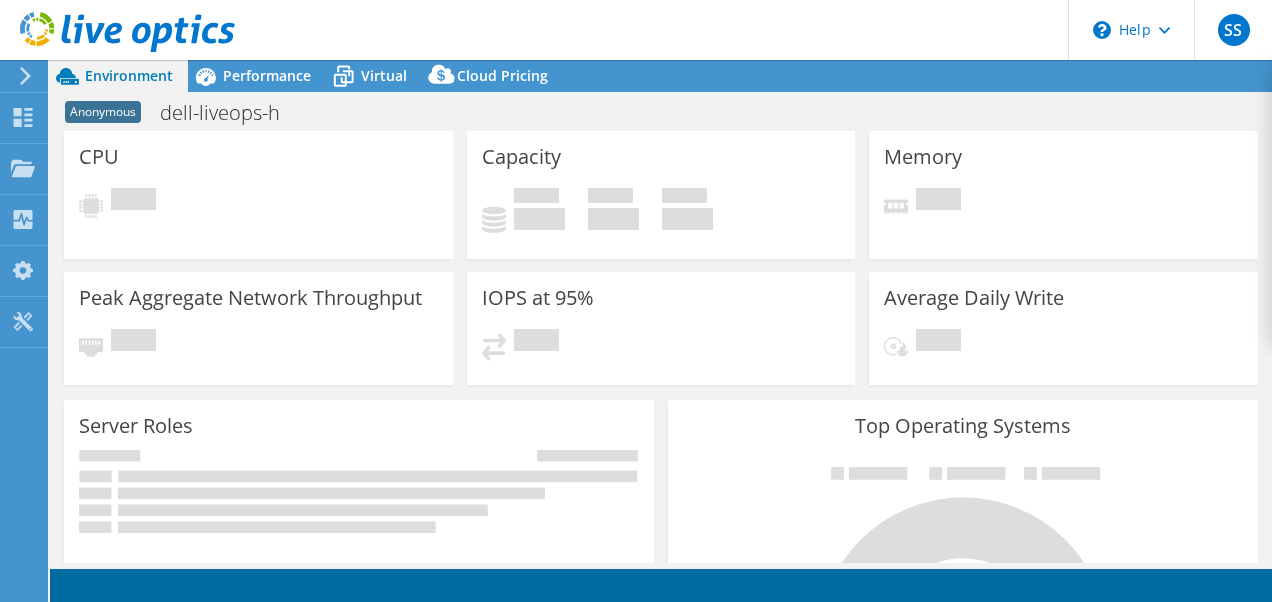select on "Mumbai" 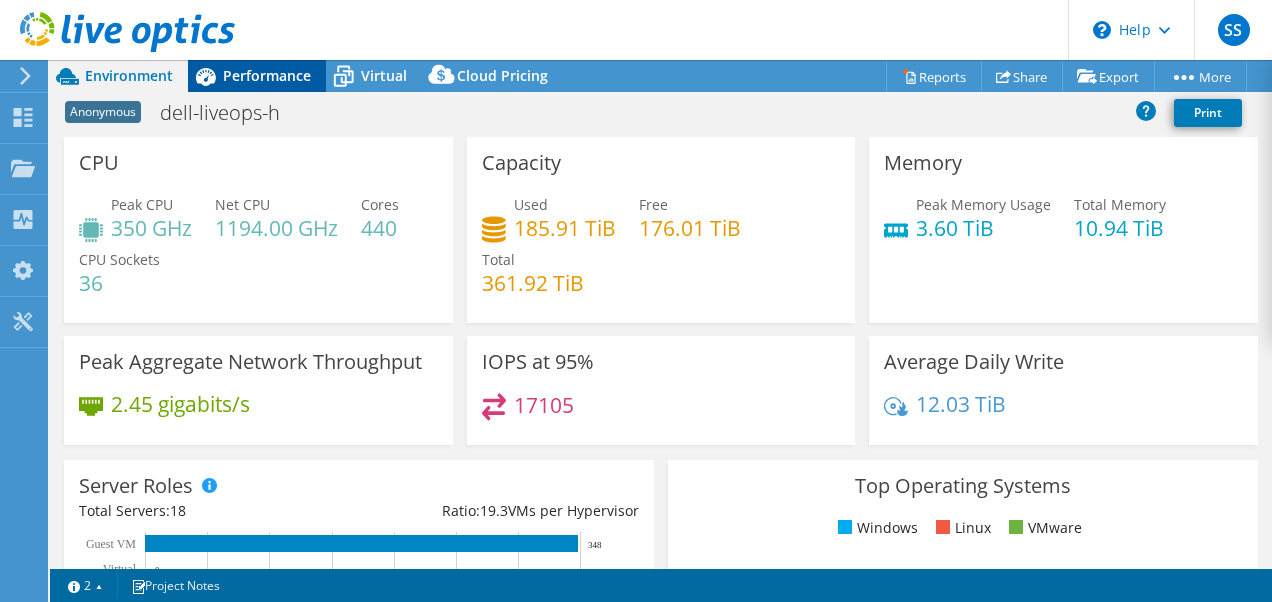 click on "Performance" at bounding box center (267, 75) 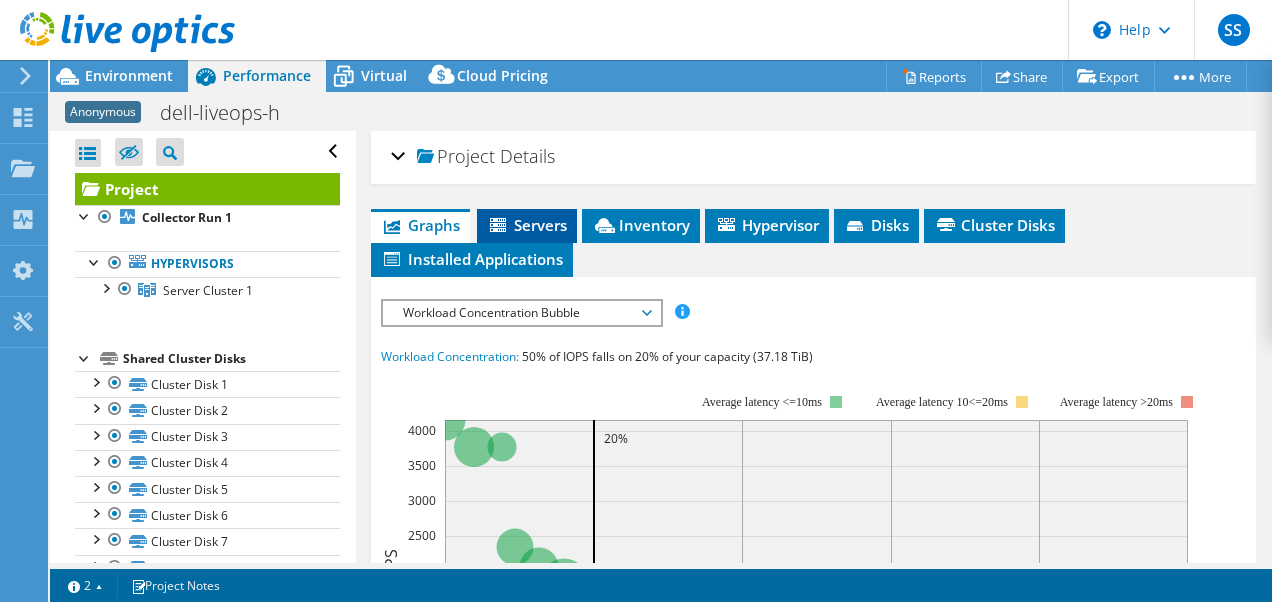 click on "Servers" at bounding box center (527, 225) 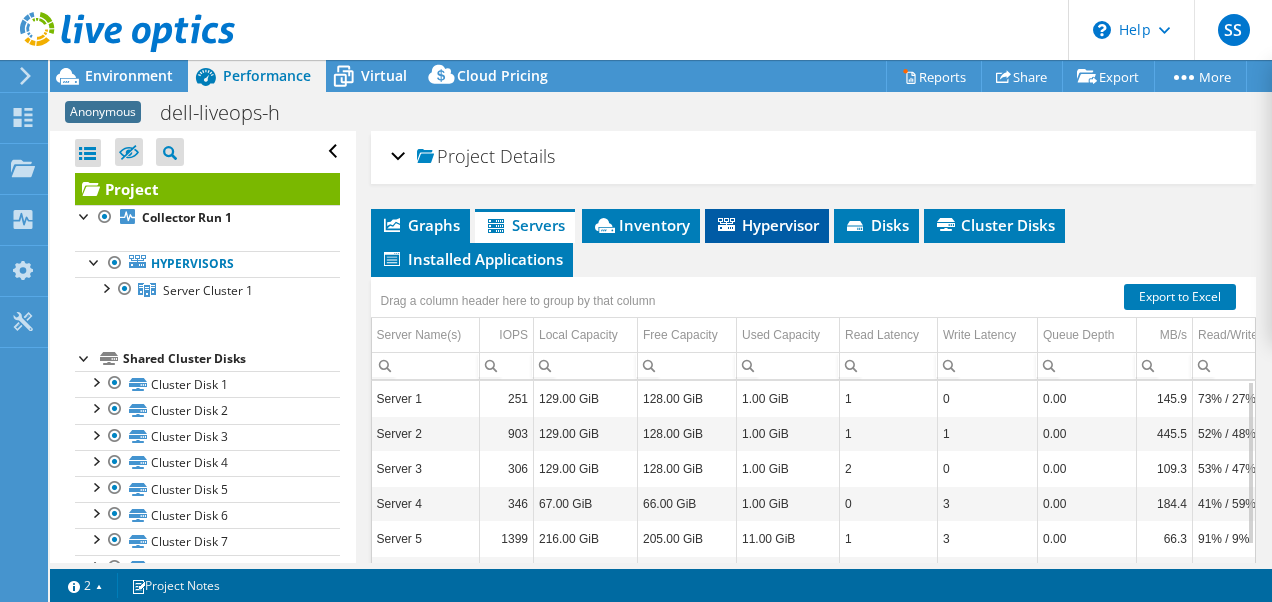 click on "Hypervisor" at bounding box center (767, 225) 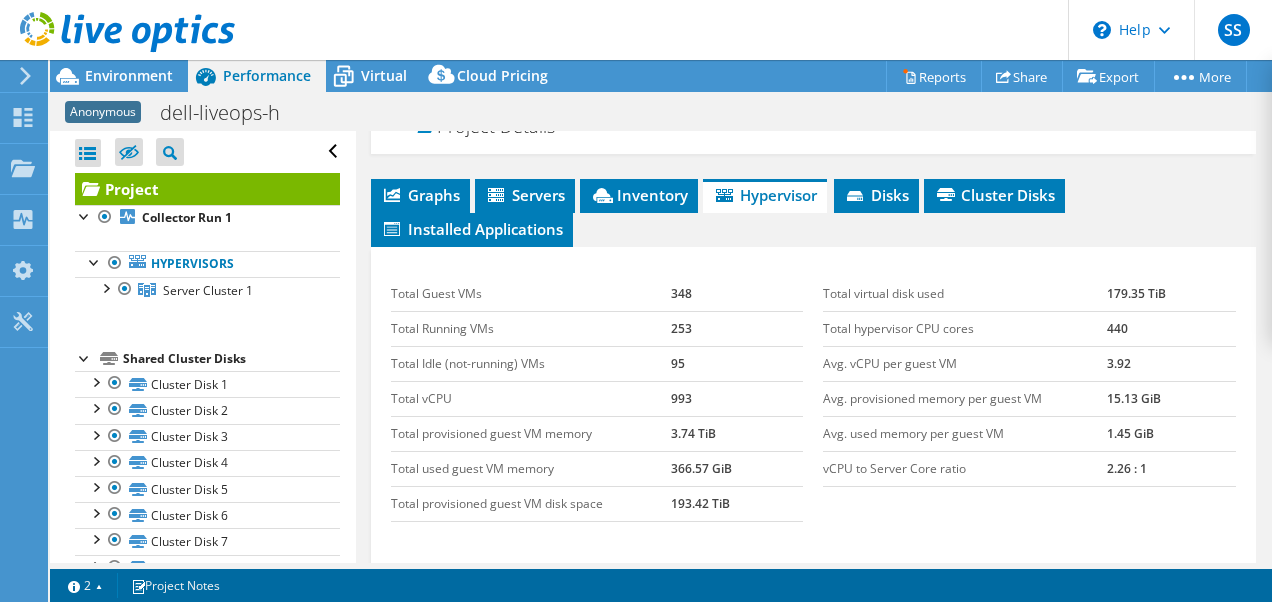 scroll, scrollTop: 32, scrollLeft: 0, axis: vertical 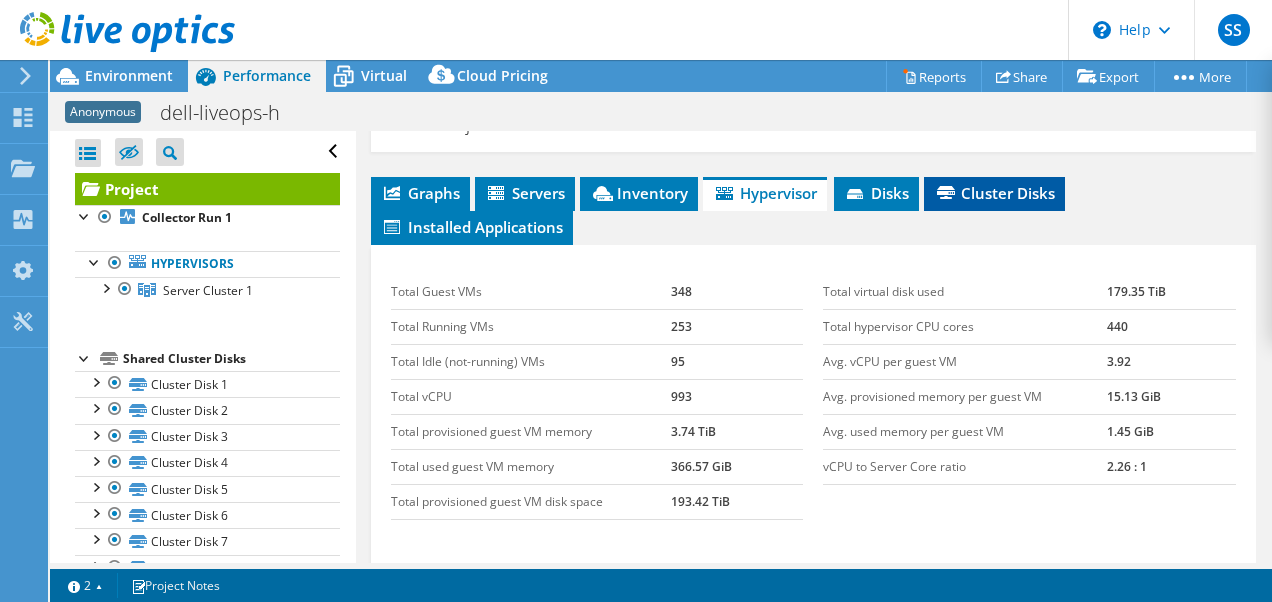click on "Cluster Disks" at bounding box center (994, 193) 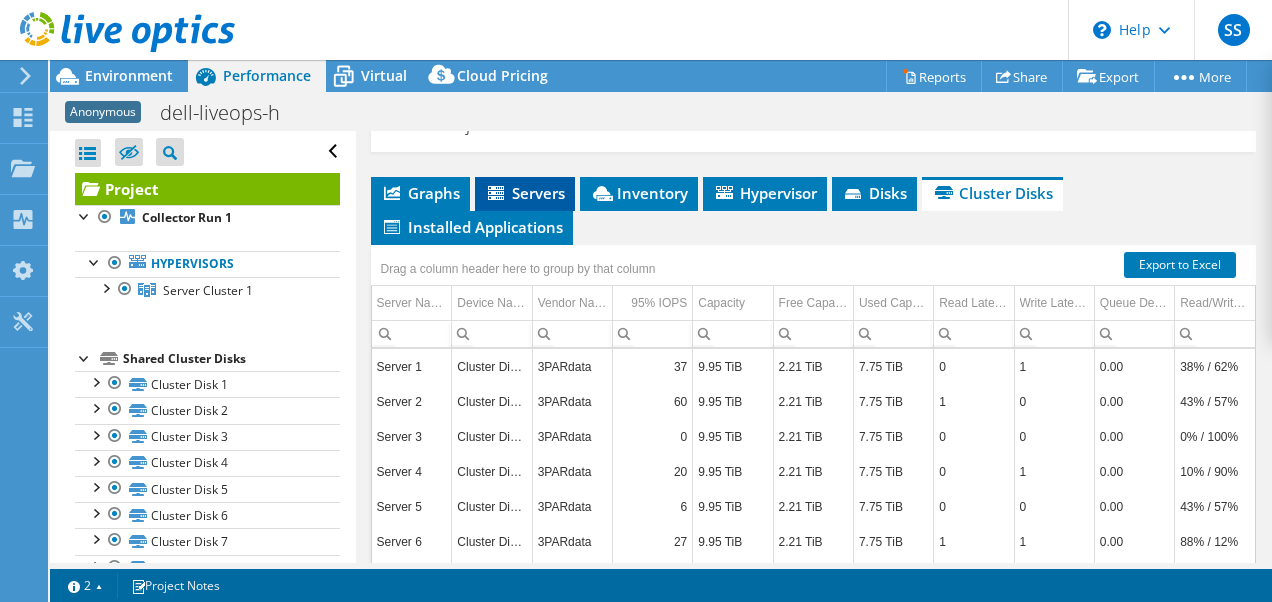 click on "Servers" at bounding box center (525, 193) 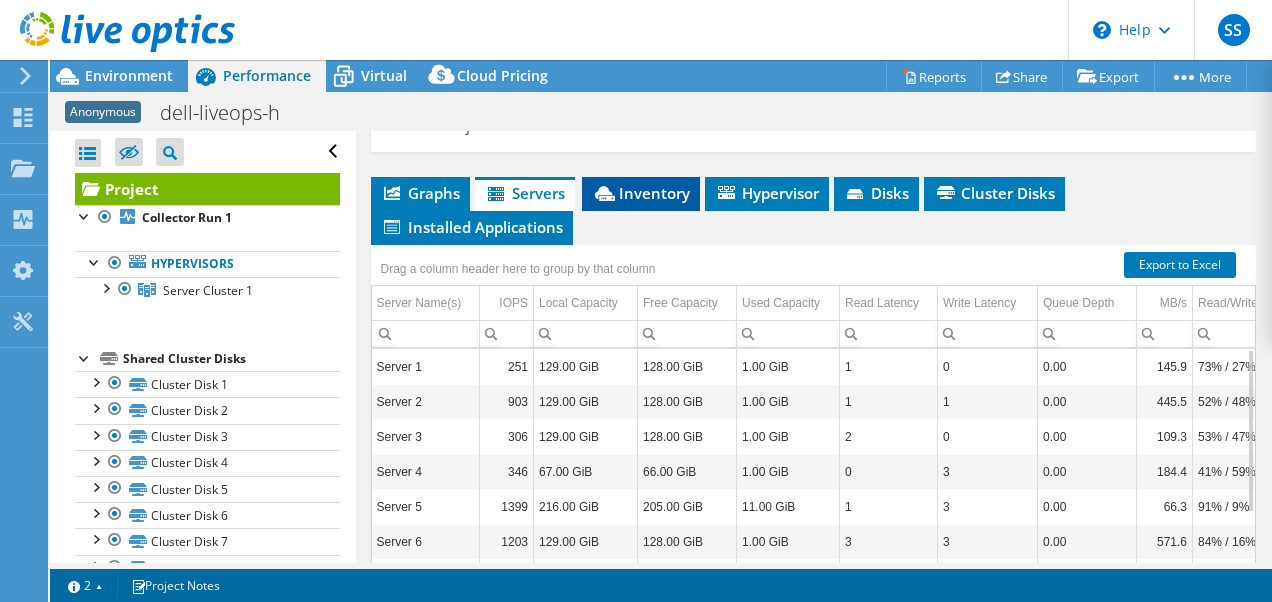 click on "Inventory" at bounding box center [641, 193] 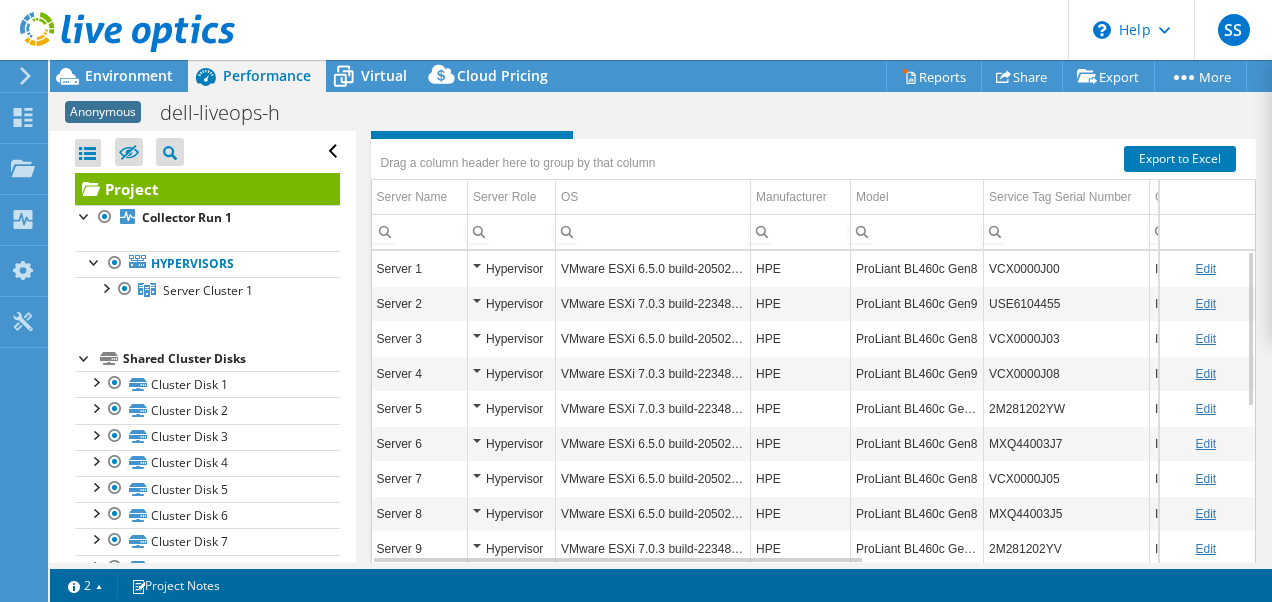 scroll, scrollTop: 140, scrollLeft: 0, axis: vertical 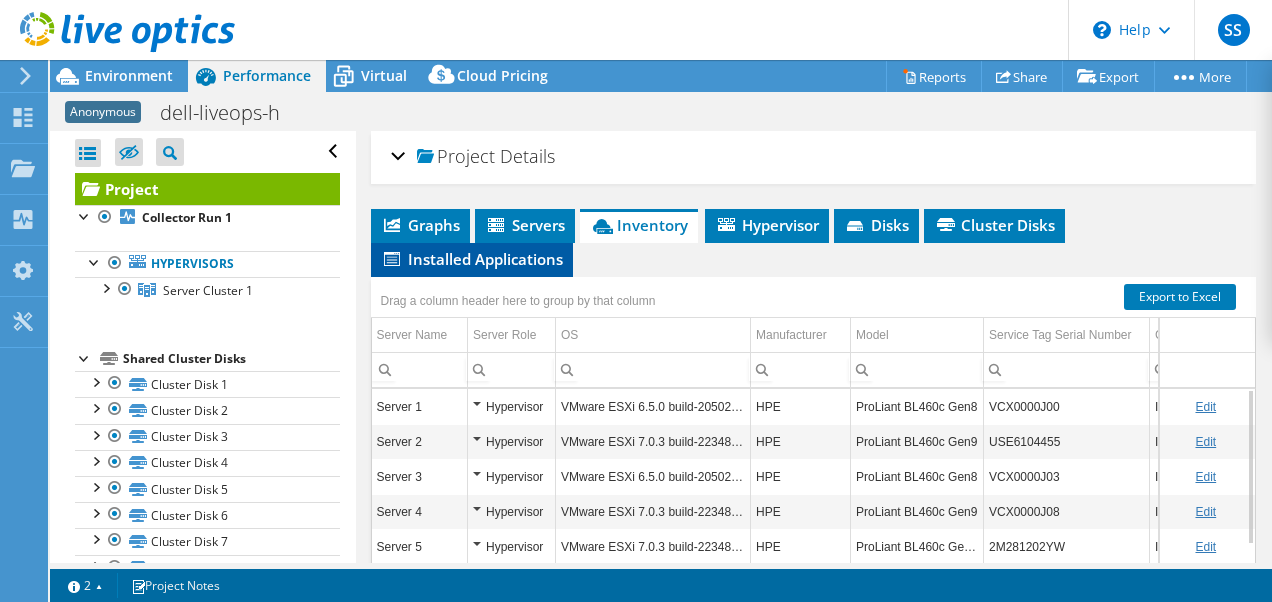 click on "Installed Applications" at bounding box center [472, 259] 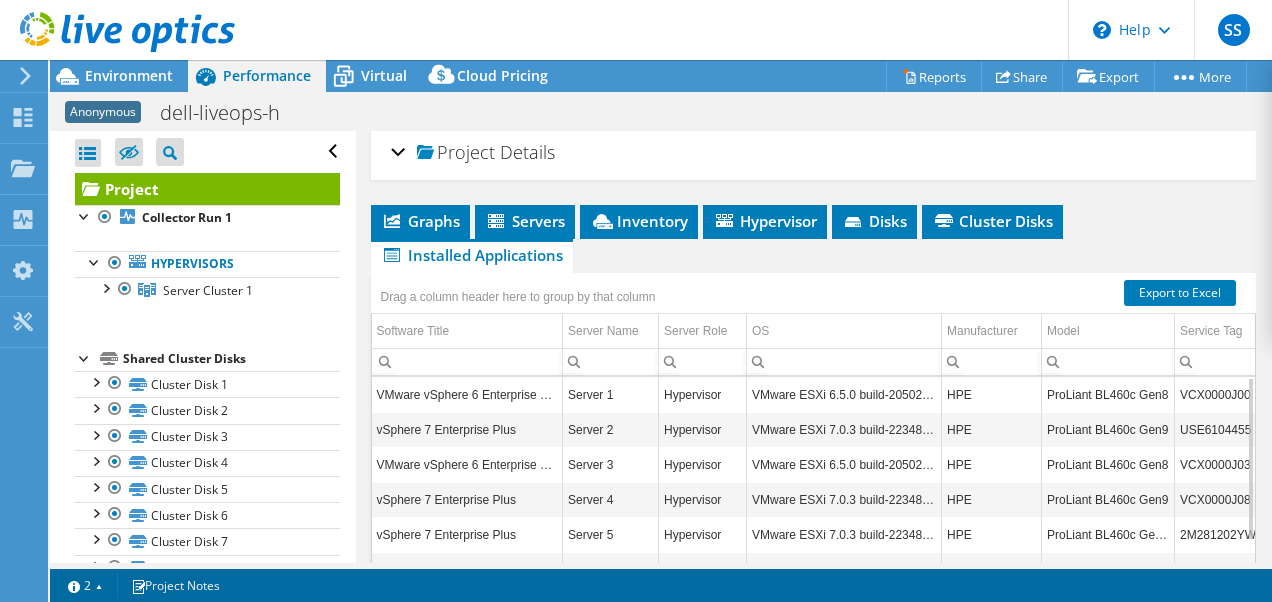scroll, scrollTop: 5, scrollLeft: 0, axis: vertical 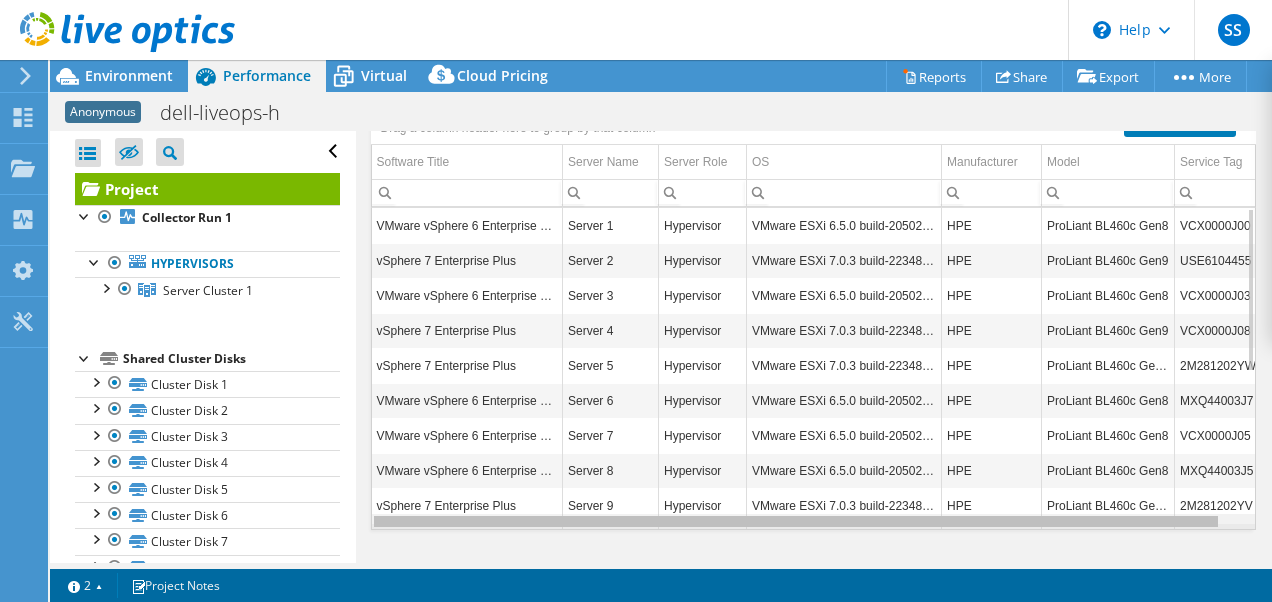 drag, startPoint x: 876, startPoint y: 523, endPoint x: 740, endPoint y: 568, distance: 143.25153 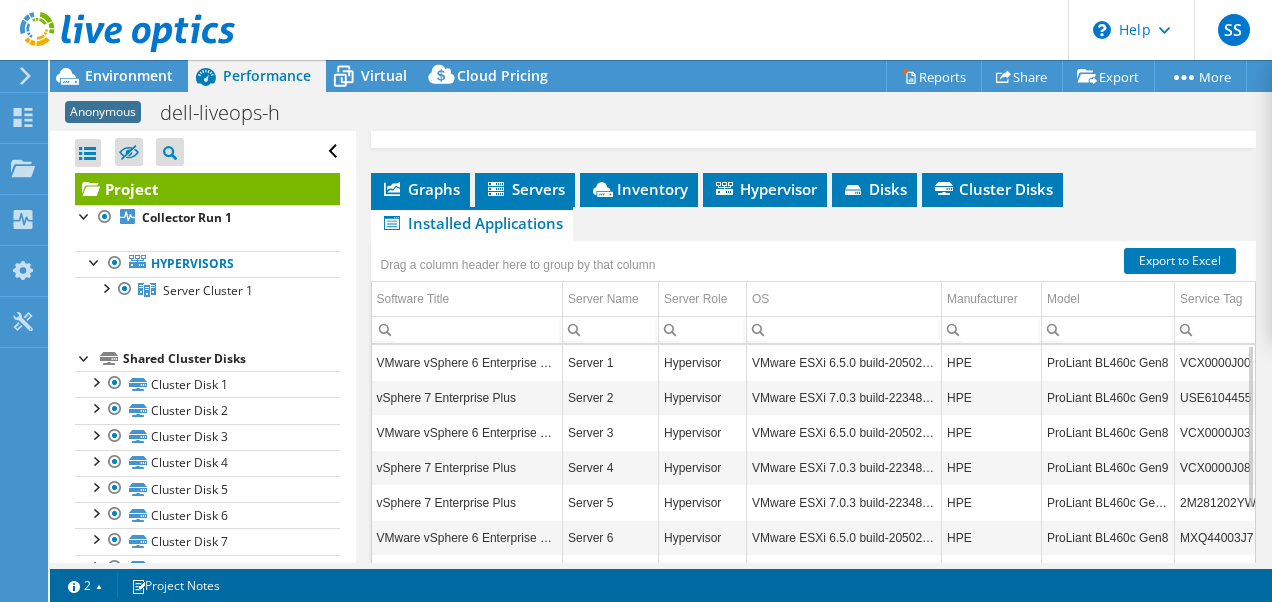 scroll, scrollTop: 0, scrollLeft: 0, axis: both 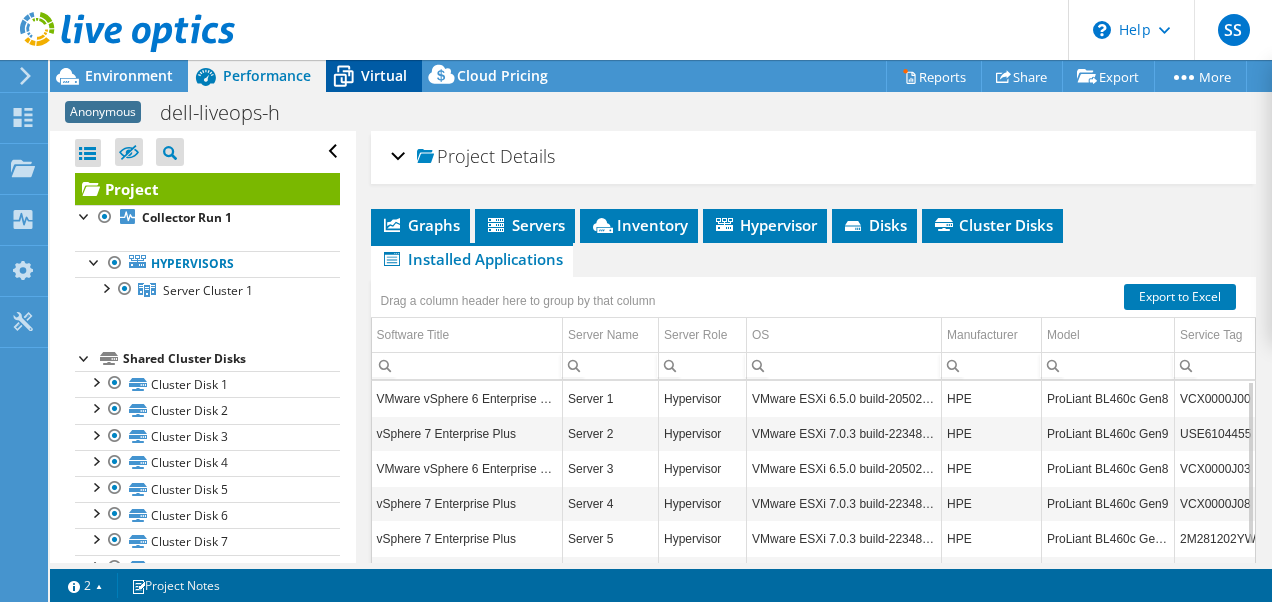 click on "Virtual" at bounding box center [384, 75] 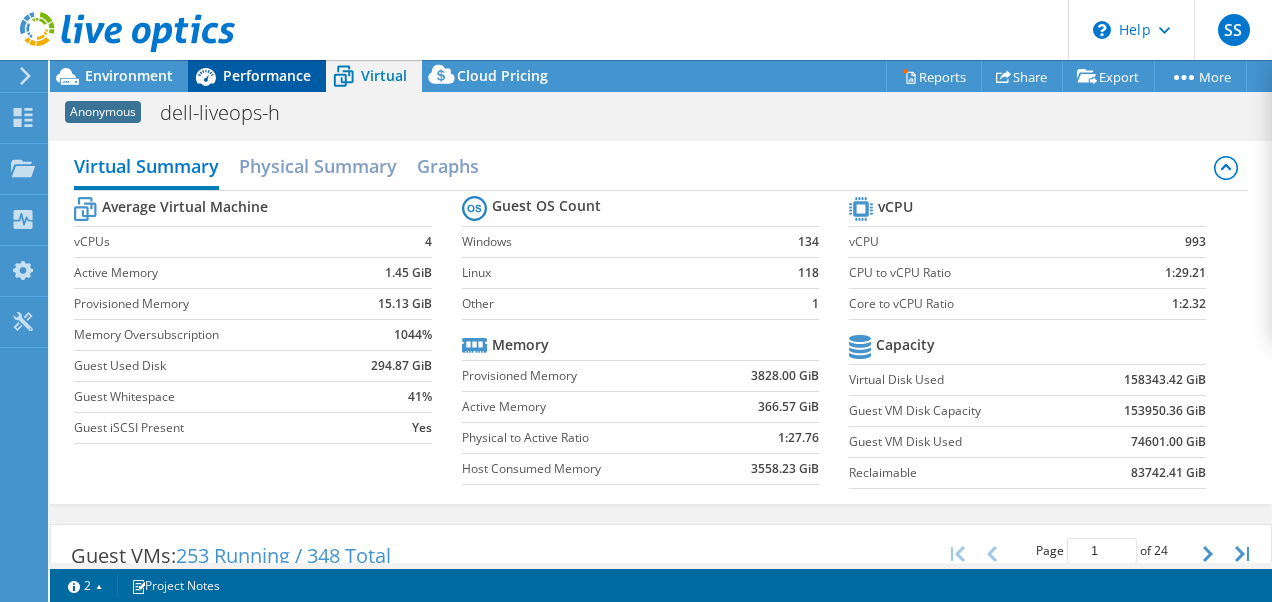 click on "Performance" at bounding box center (267, 75) 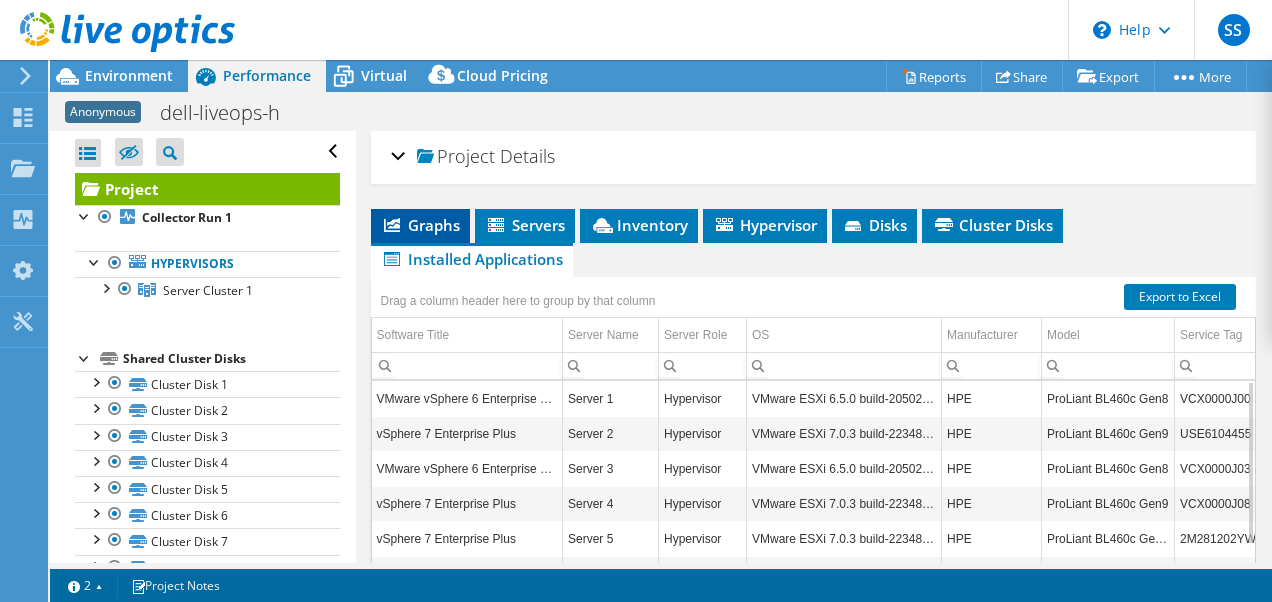 click on "Graphs" at bounding box center (420, 225) 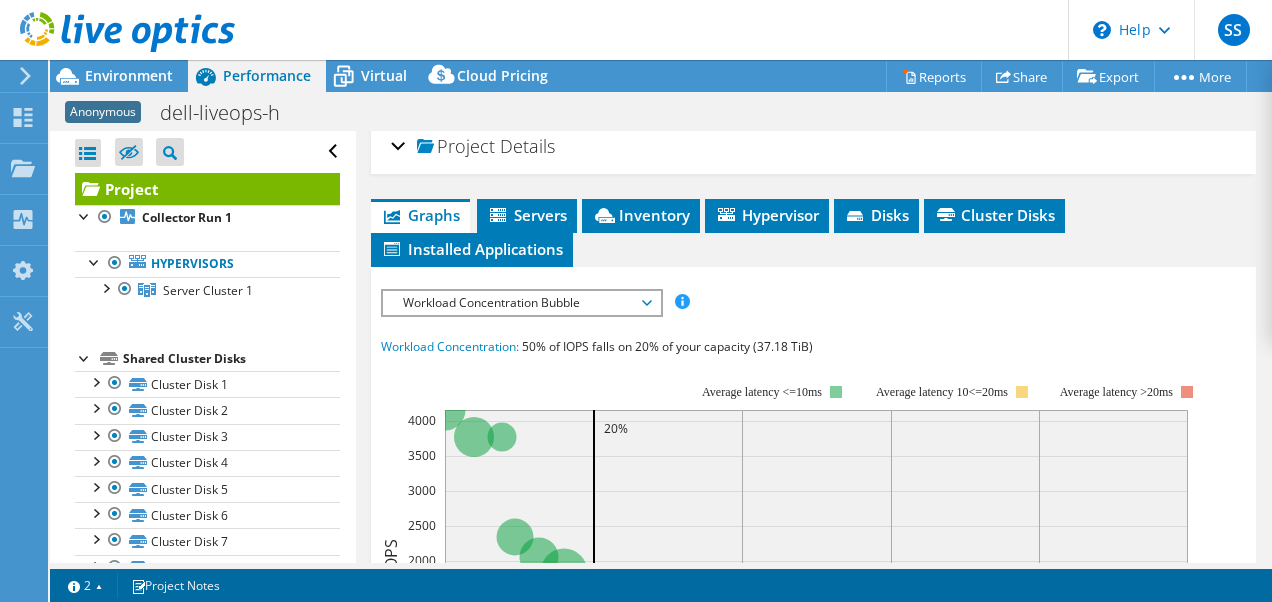 scroll, scrollTop: 2, scrollLeft: 0, axis: vertical 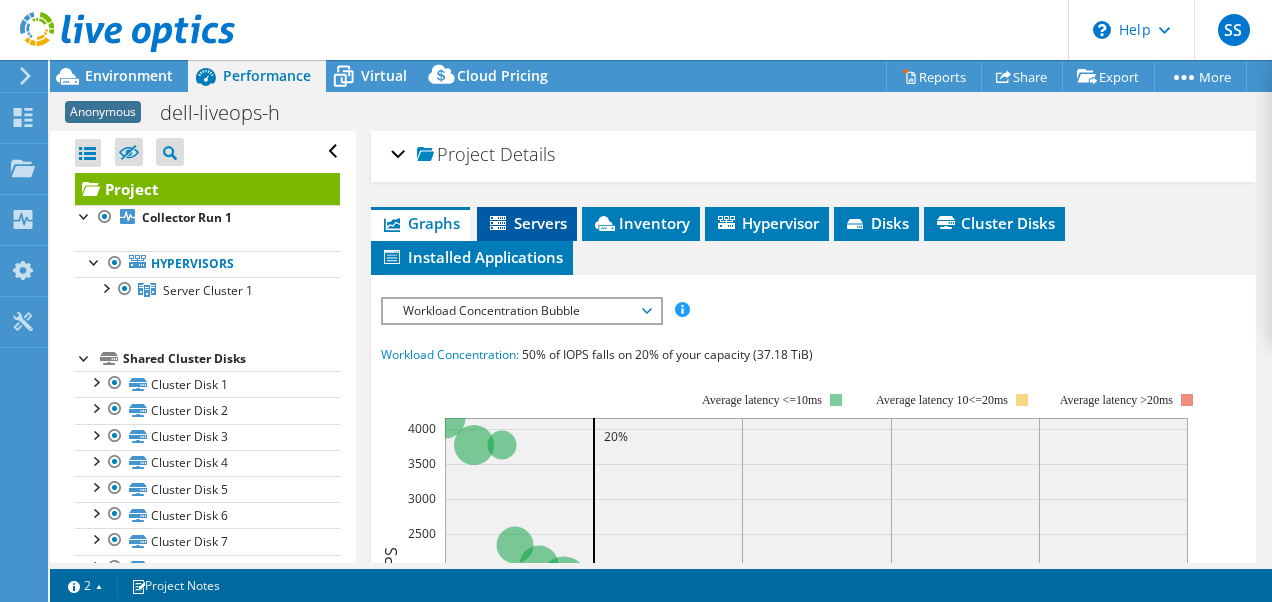 click on "Servers" at bounding box center (527, 223) 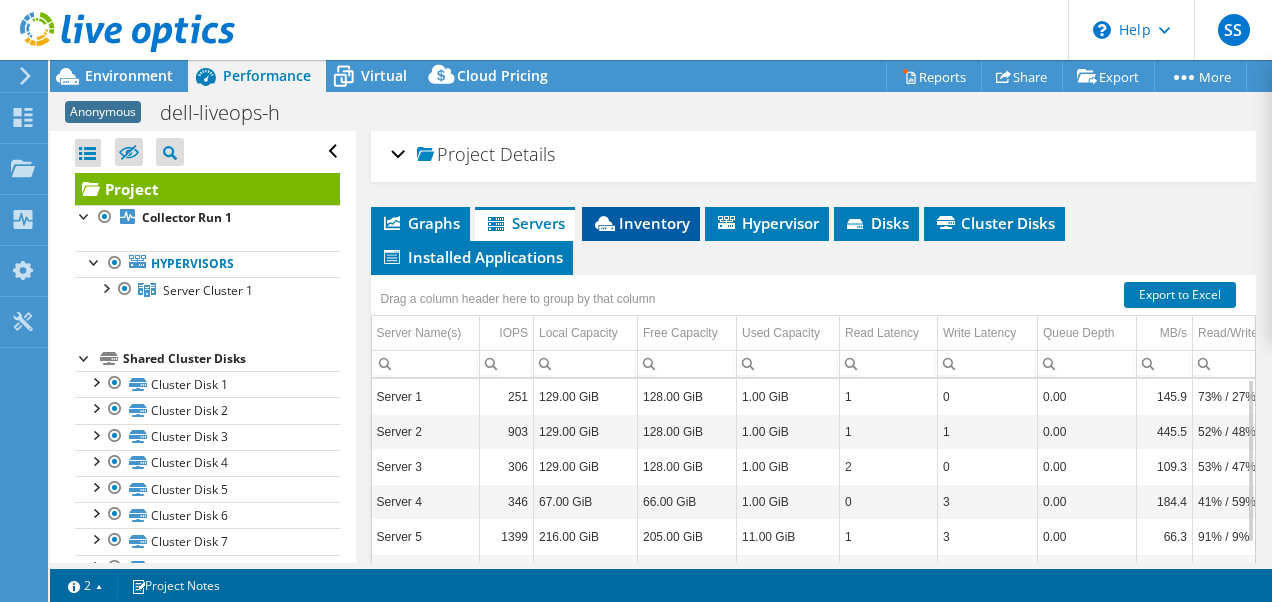 click on "Inventory" at bounding box center (641, 223) 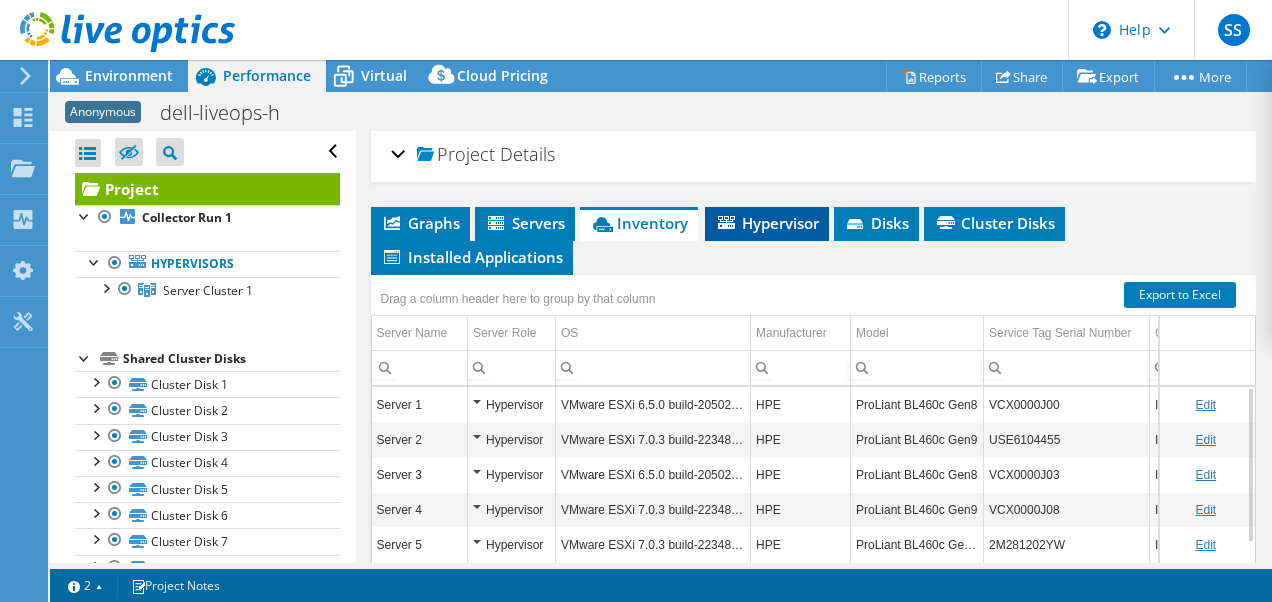 click on "Hypervisor" at bounding box center (767, 223) 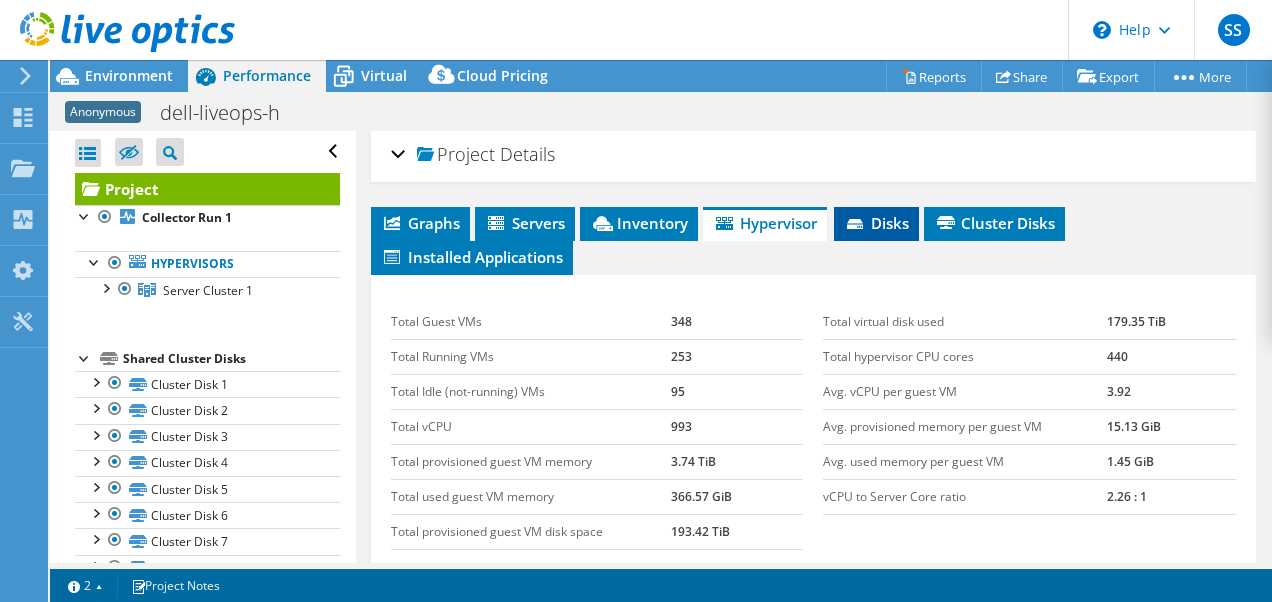 click on "Disks" at bounding box center [876, 223] 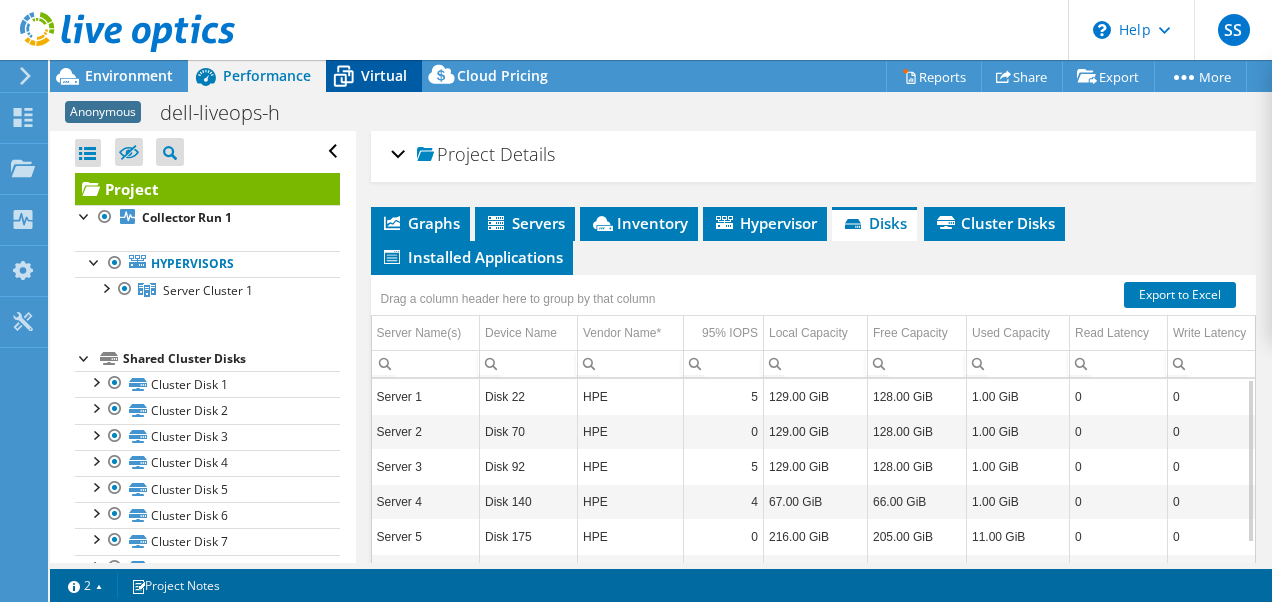 click on "Virtual" at bounding box center [384, 75] 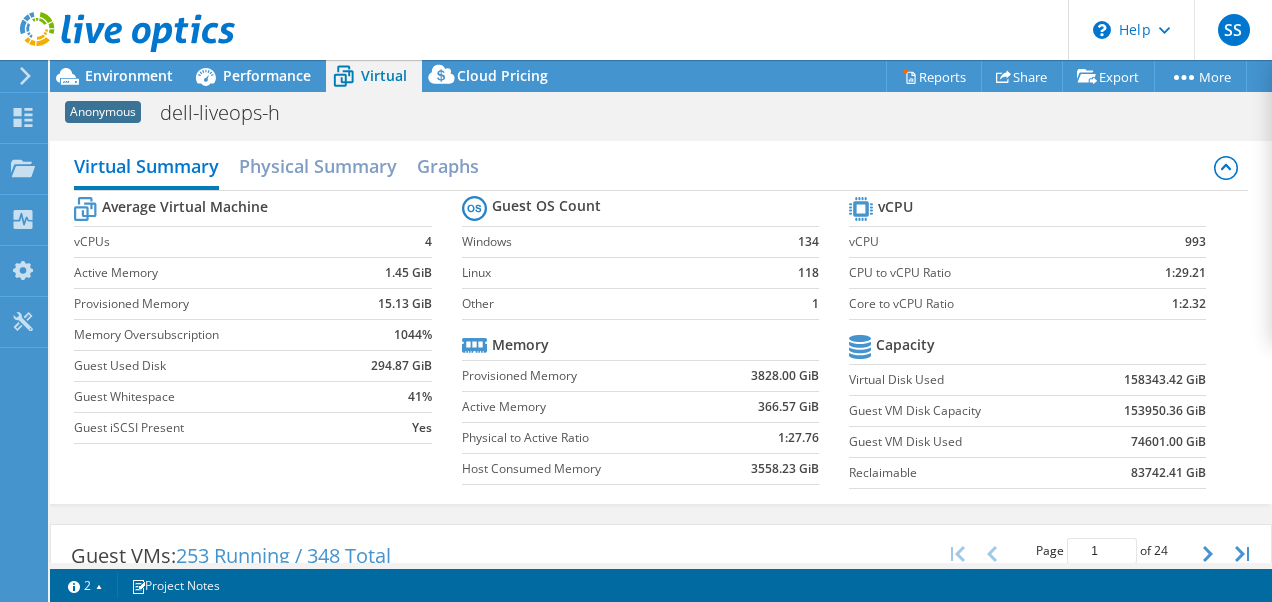 scroll, scrollTop: 4, scrollLeft: 0, axis: vertical 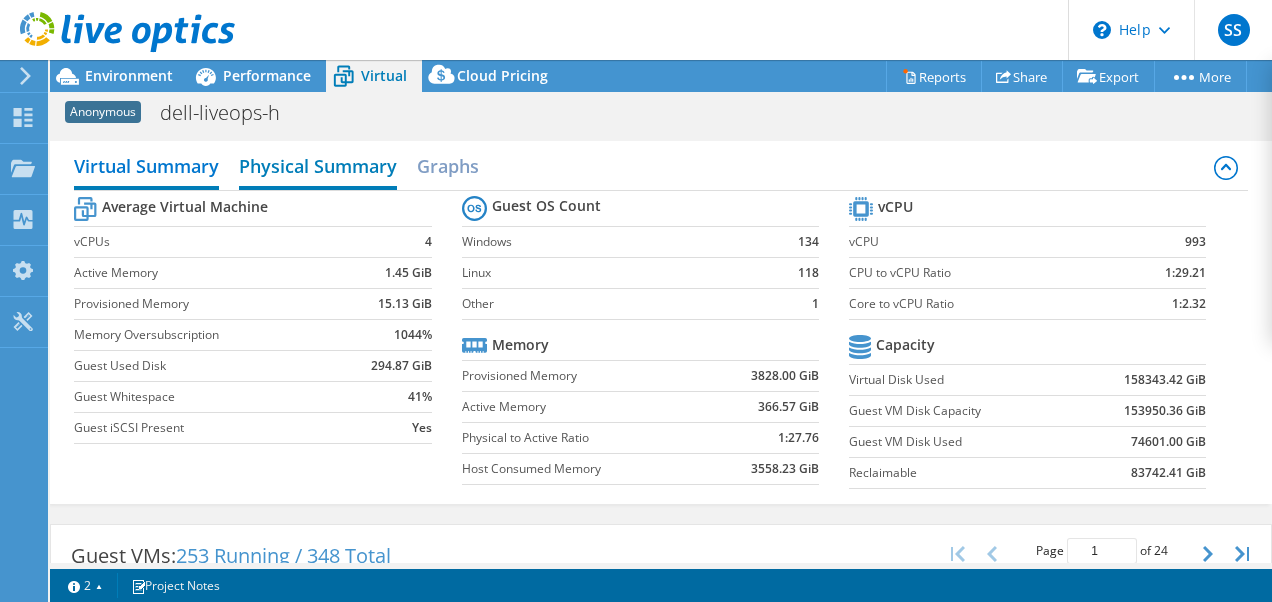 click on "Physical Summary" at bounding box center (318, 168) 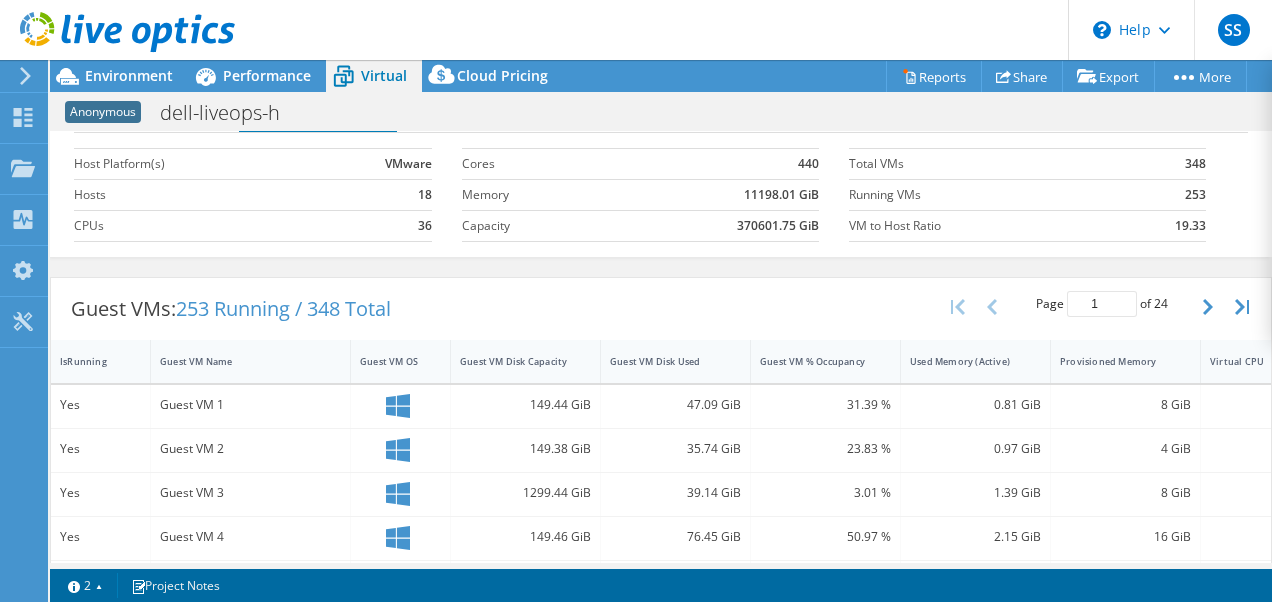 scroll, scrollTop: 0, scrollLeft: 0, axis: both 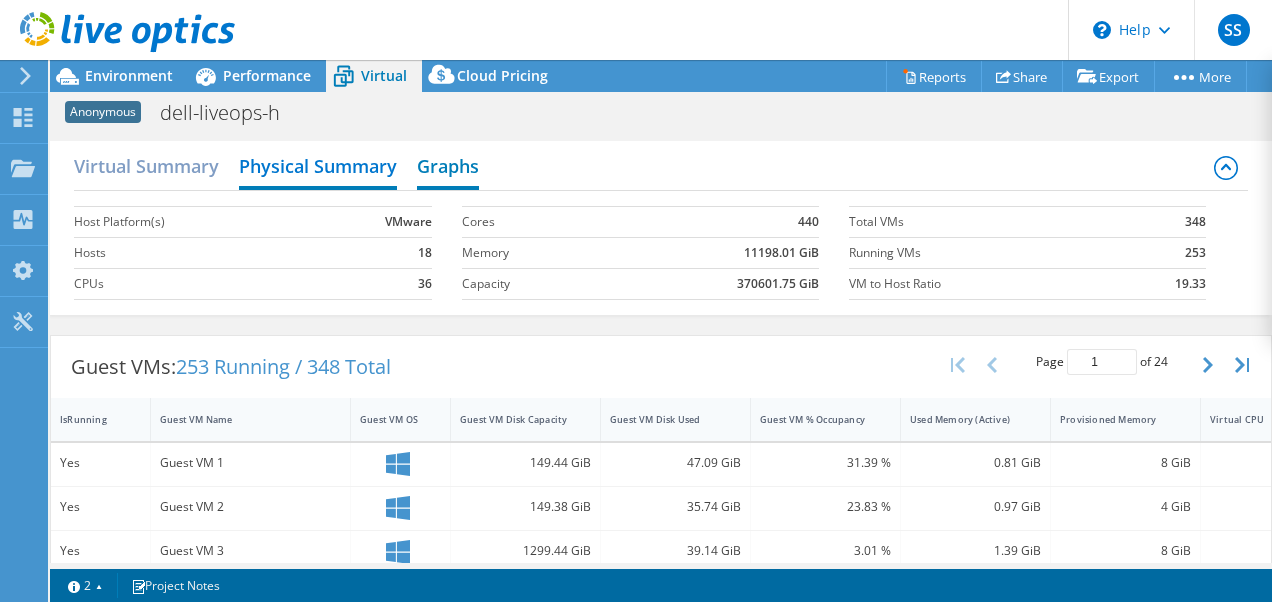 click on "Graphs" at bounding box center (448, 168) 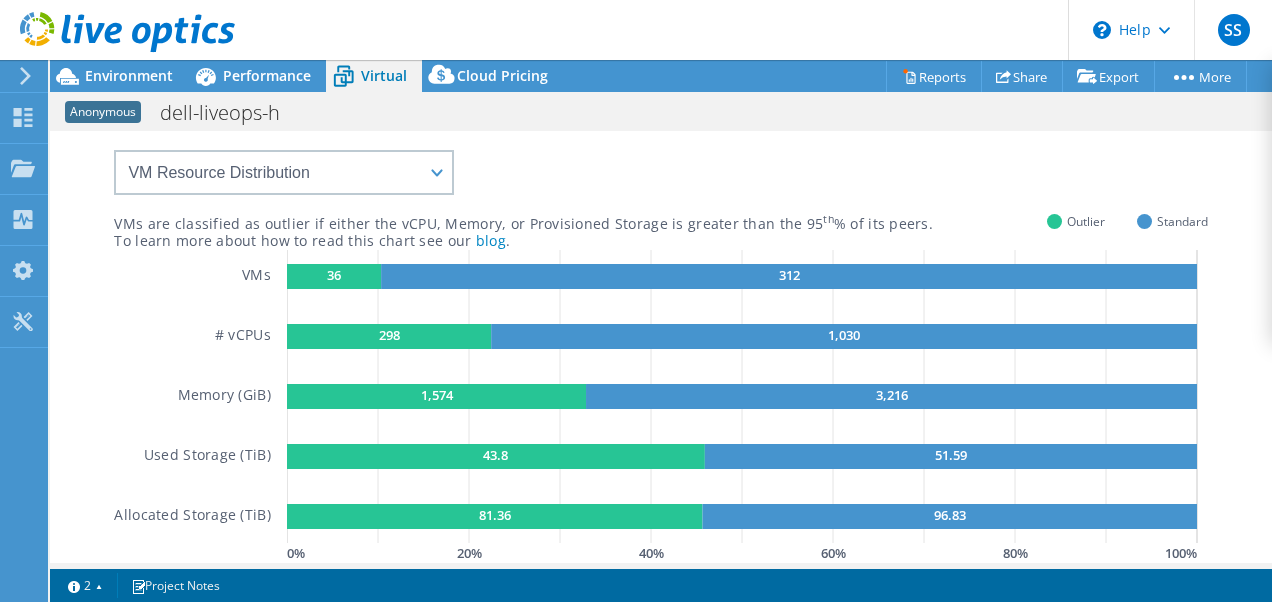 scroll, scrollTop: 68, scrollLeft: 0, axis: vertical 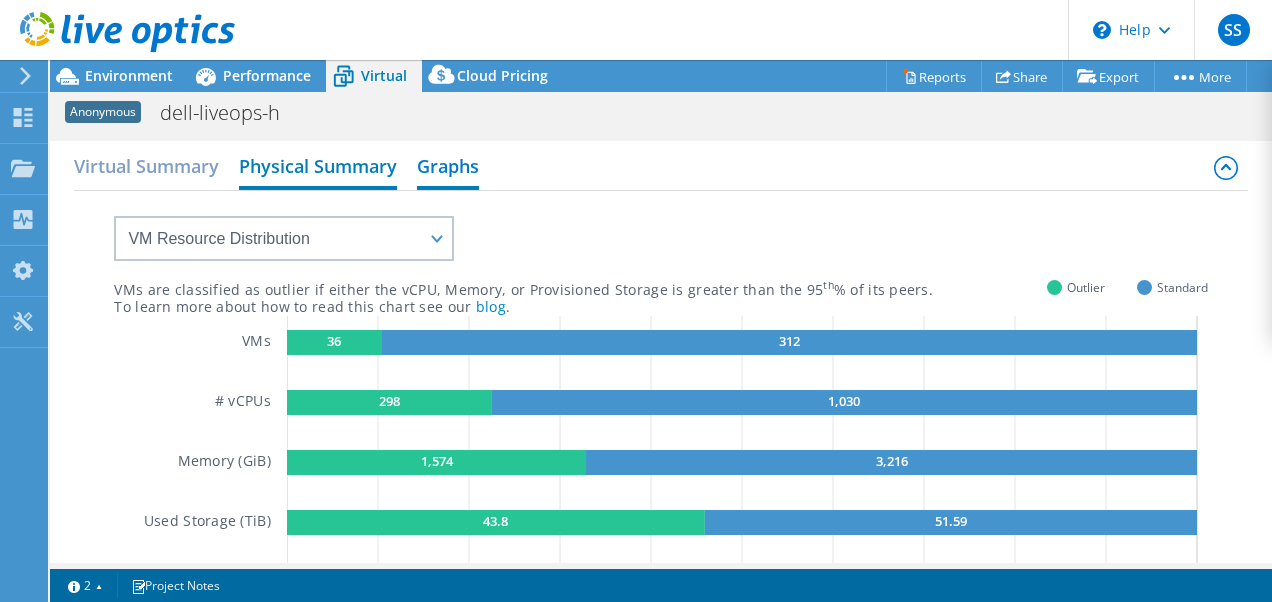 click on "Physical Summary" at bounding box center (318, 168) 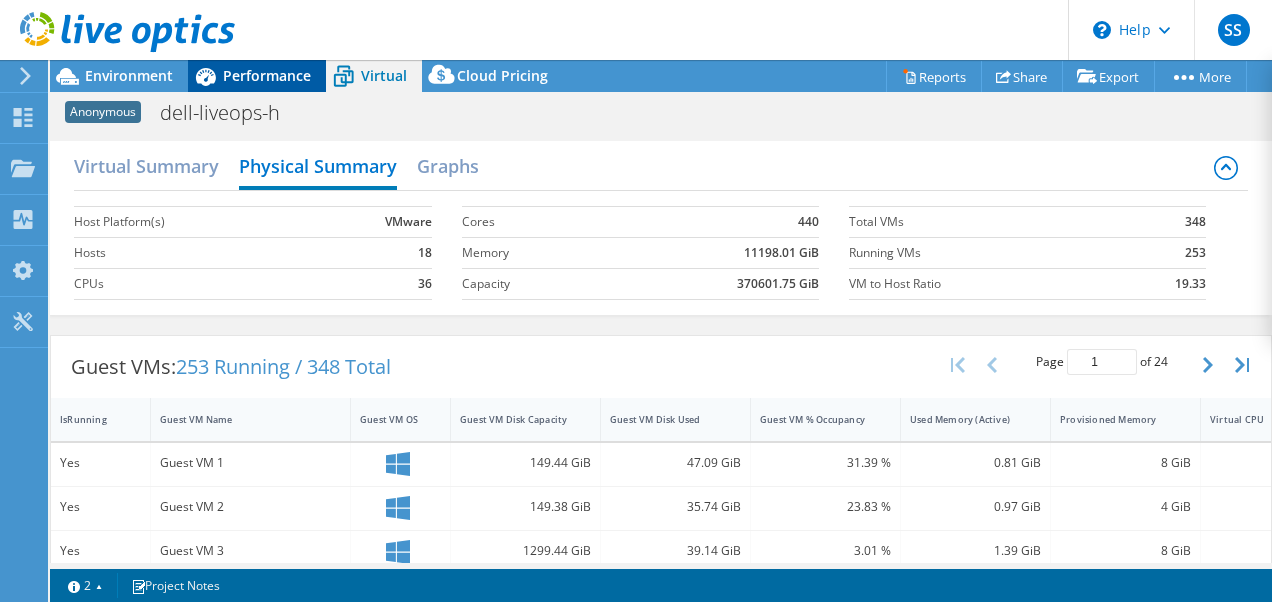 click on "Performance" at bounding box center [267, 75] 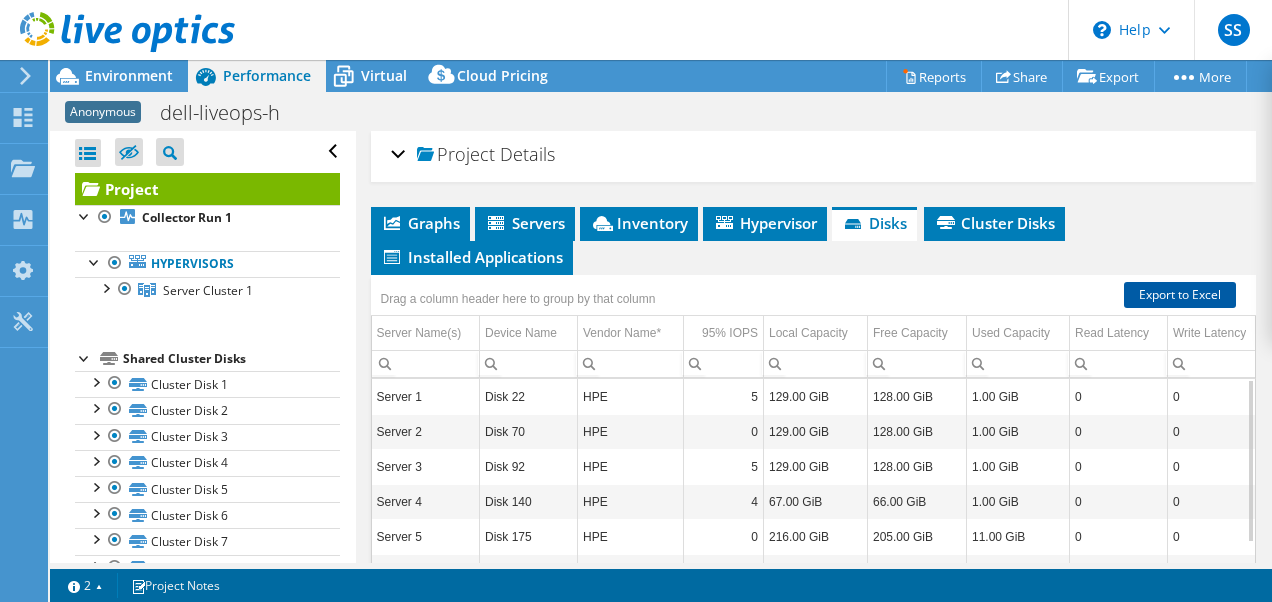 click on "Export to Excel" at bounding box center (1180, 295) 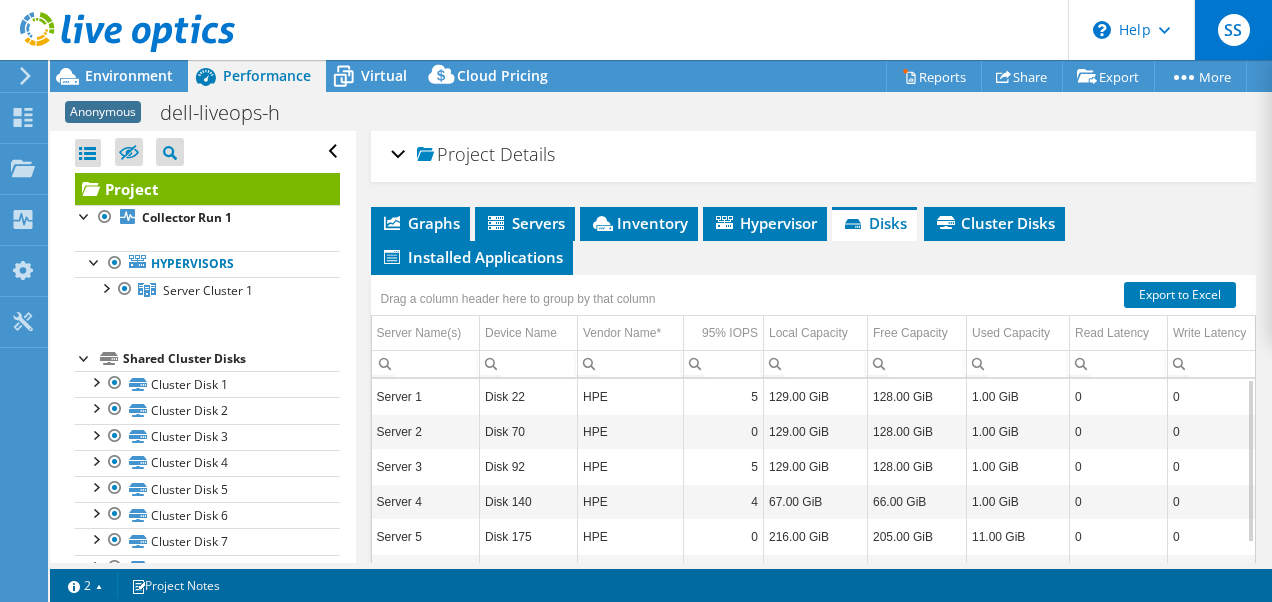 click on "SS" at bounding box center (1234, 30) 